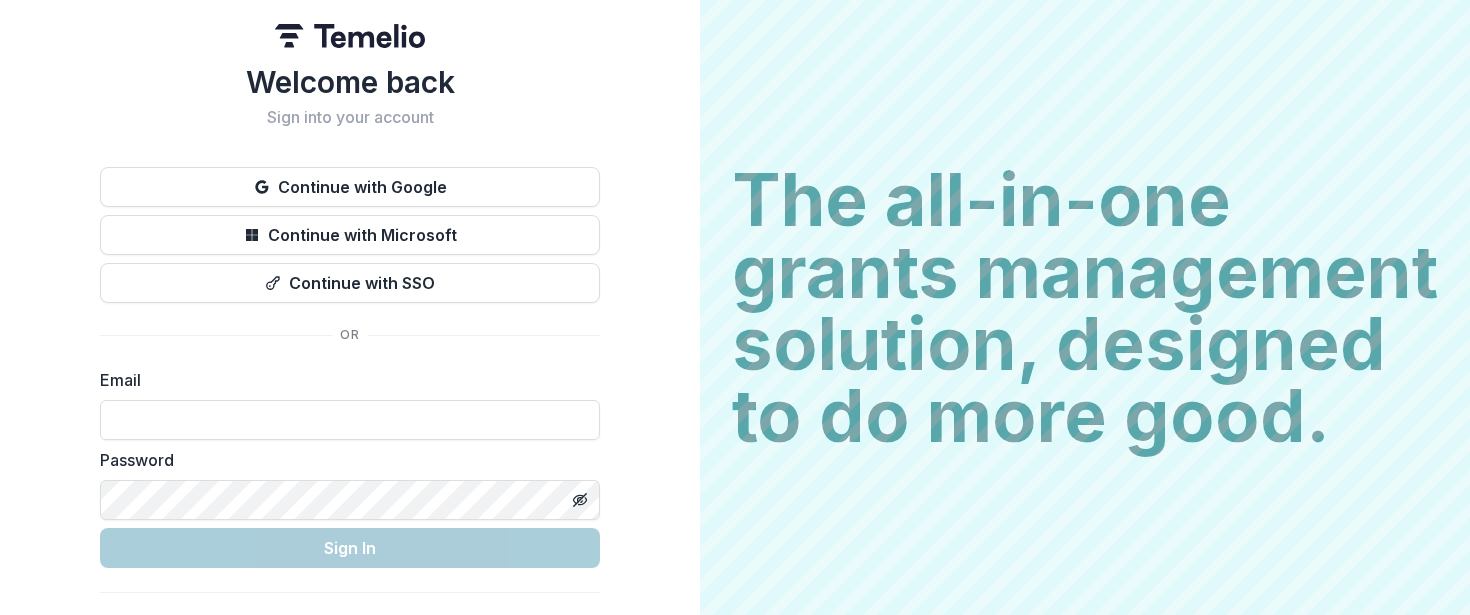 scroll, scrollTop: 0, scrollLeft: 0, axis: both 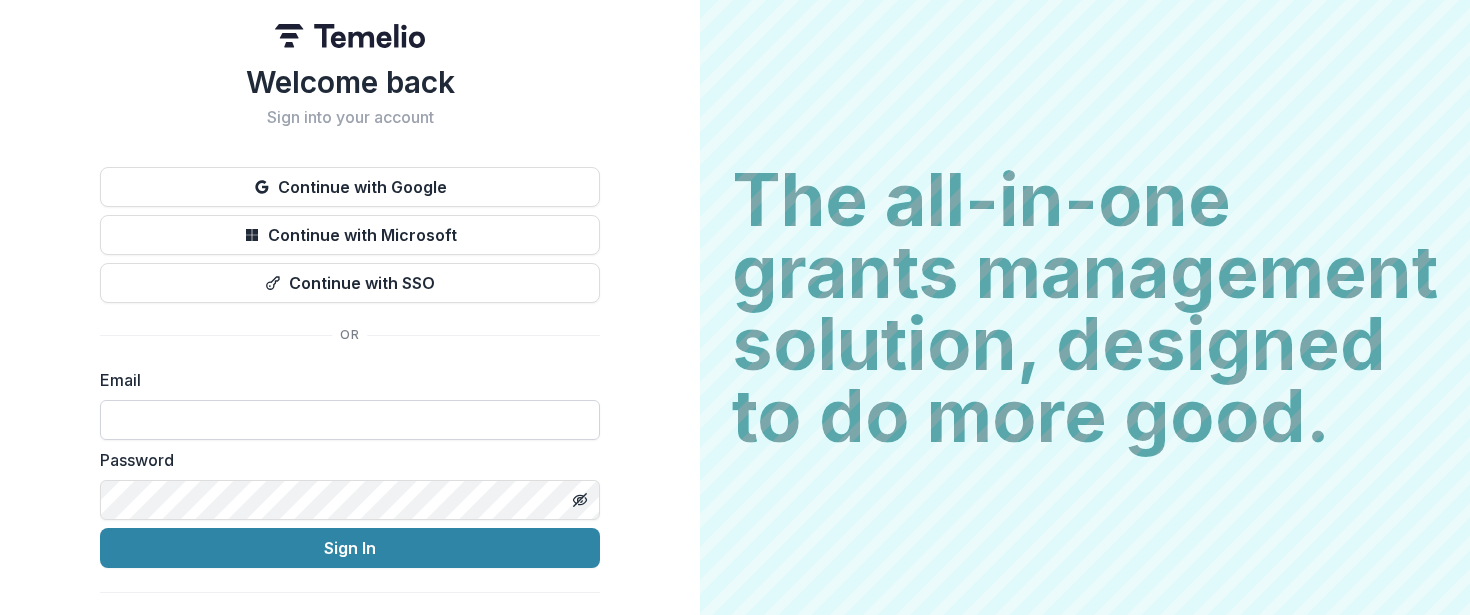 click at bounding box center [350, 420] 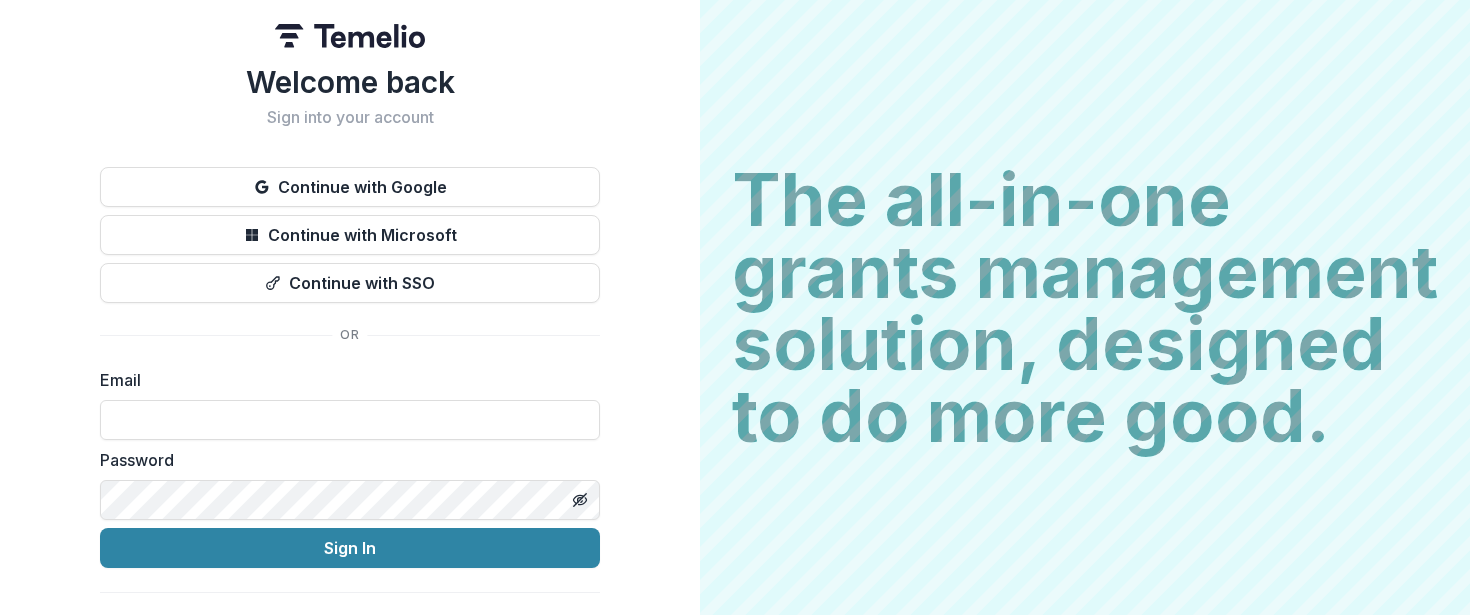 type on "**********" 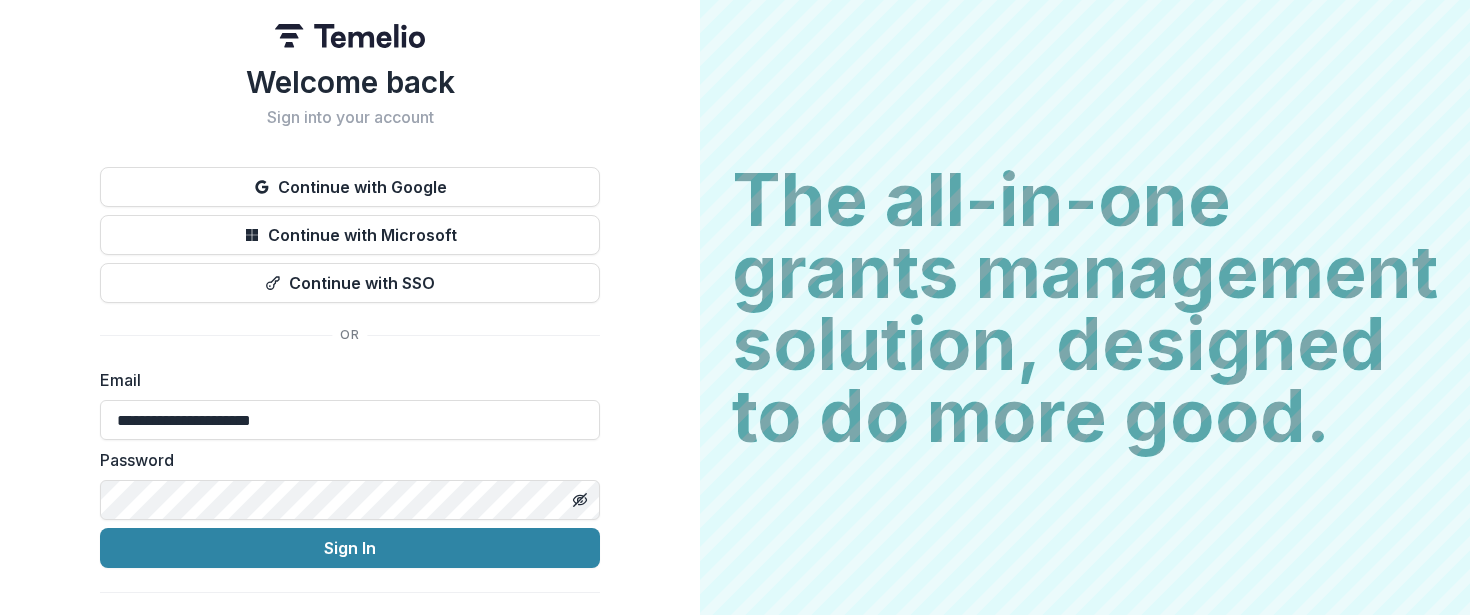 scroll, scrollTop: 39, scrollLeft: 0, axis: vertical 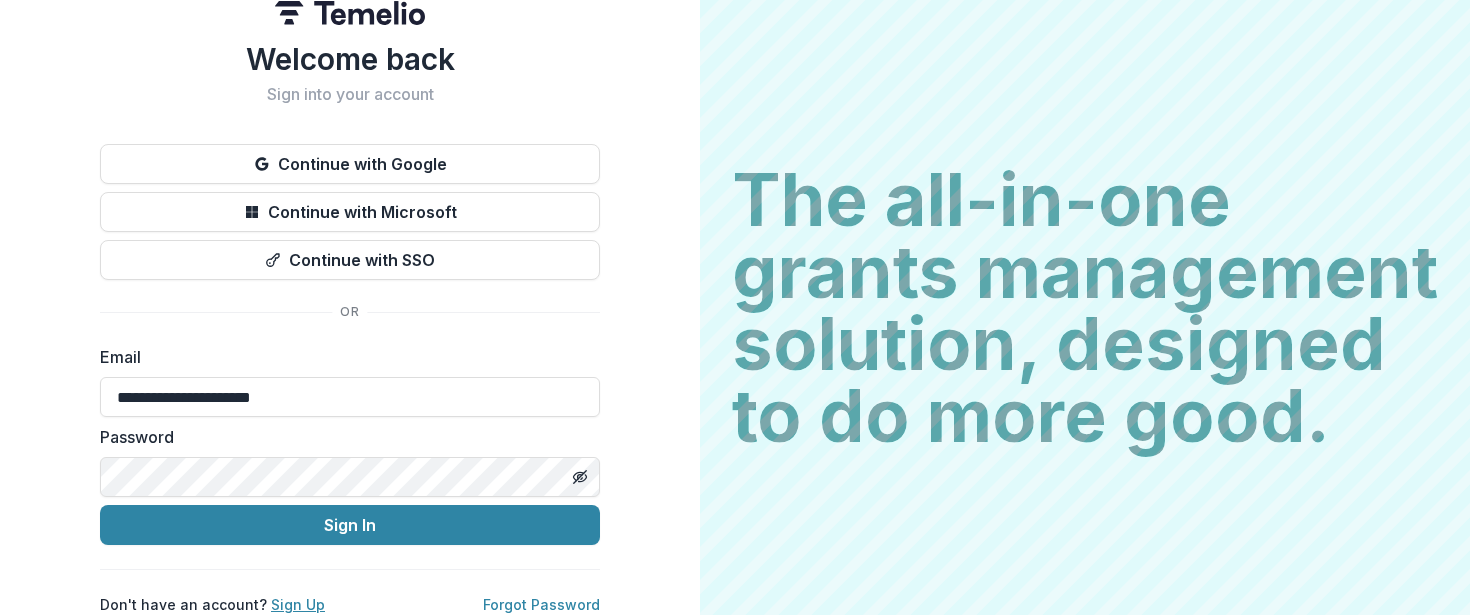click on "Sign Up" at bounding box center (298, 604) 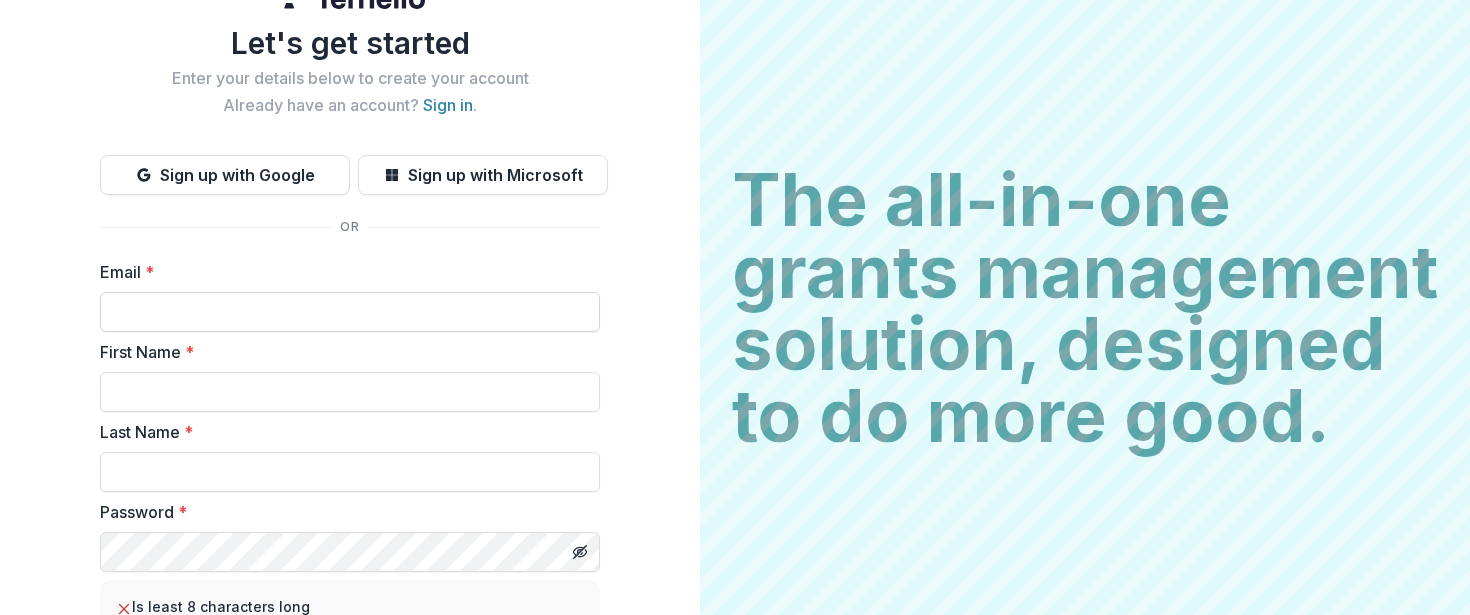 click on "Email *" at bounding box center [350, 312] 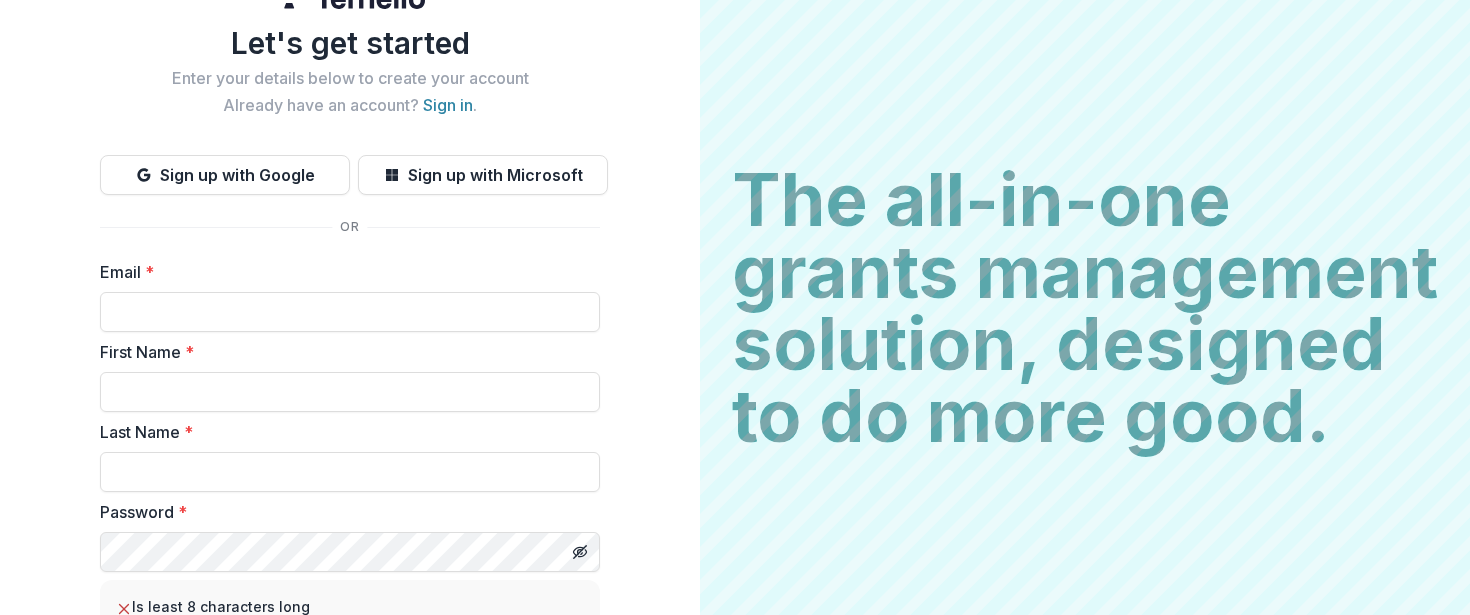 type on "**********" 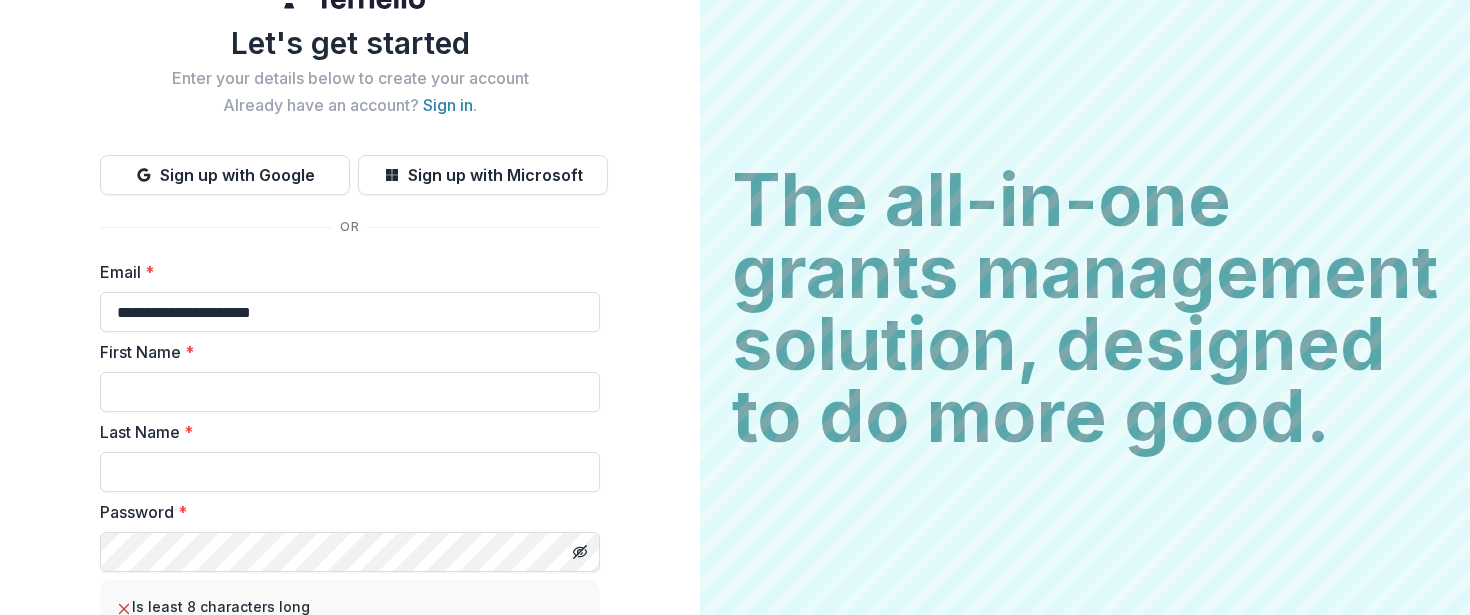 type on "****" 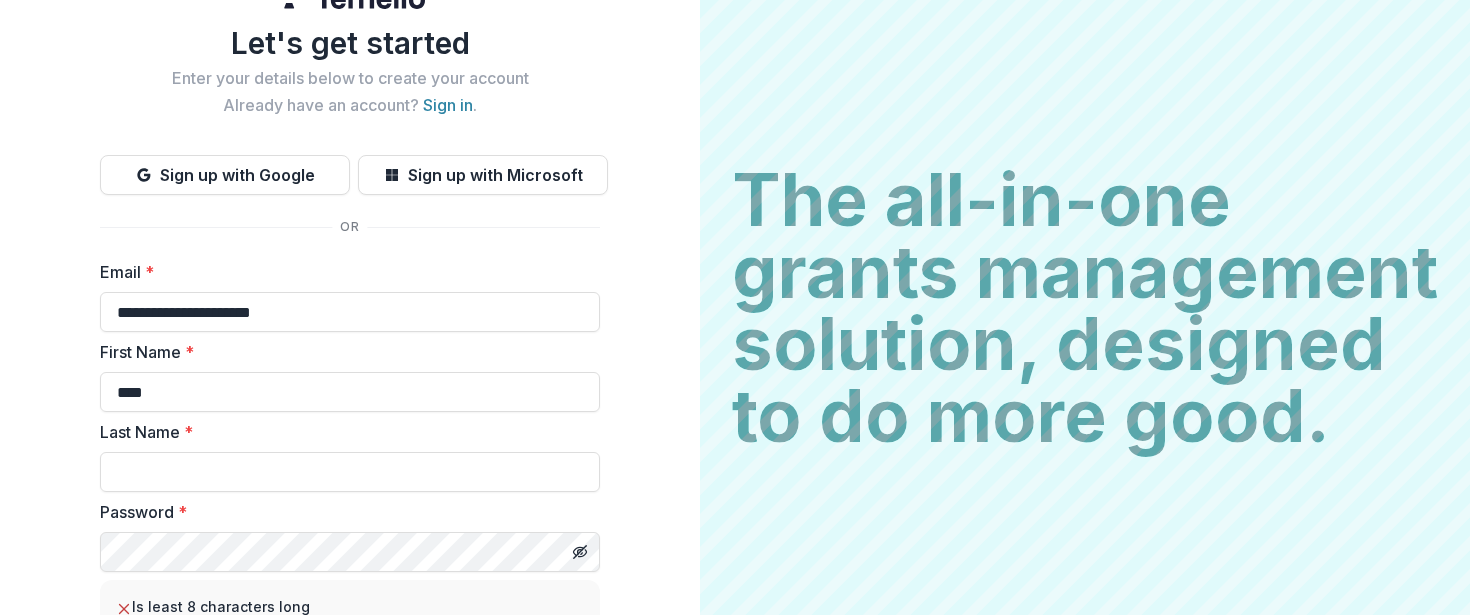 type on "********" 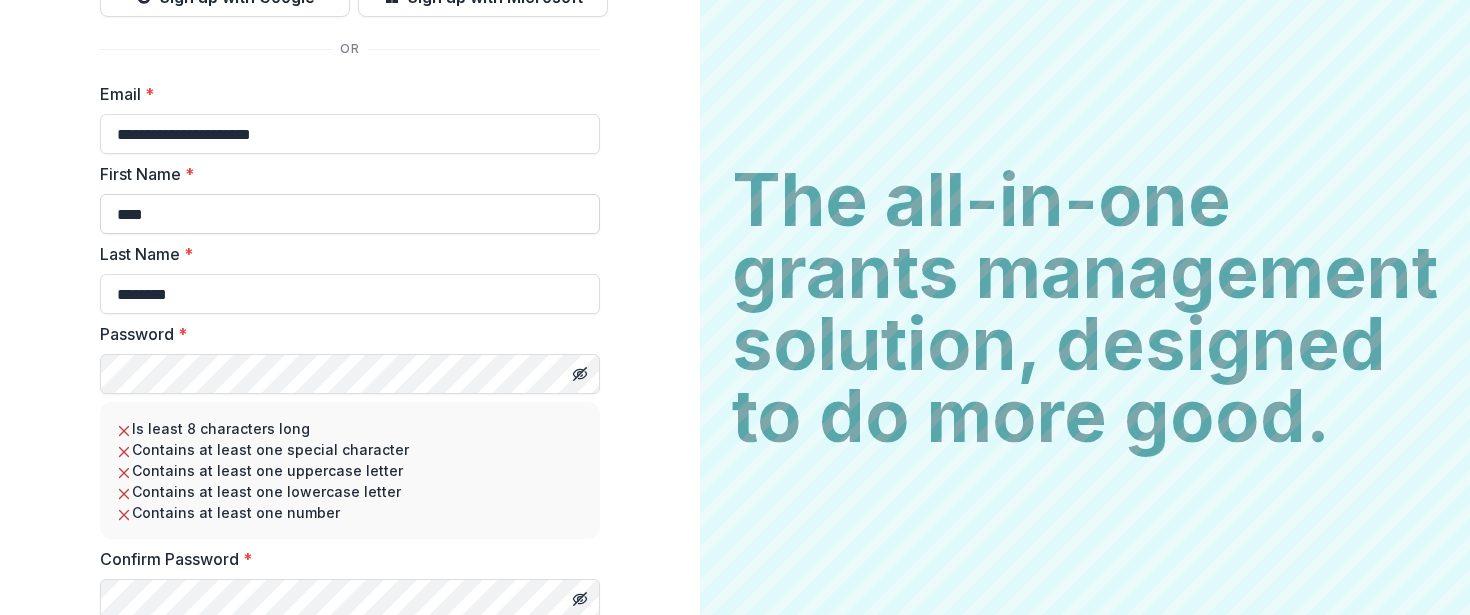 scroll, scrollTop: 218, scrollLeft: 0, axis: vertical 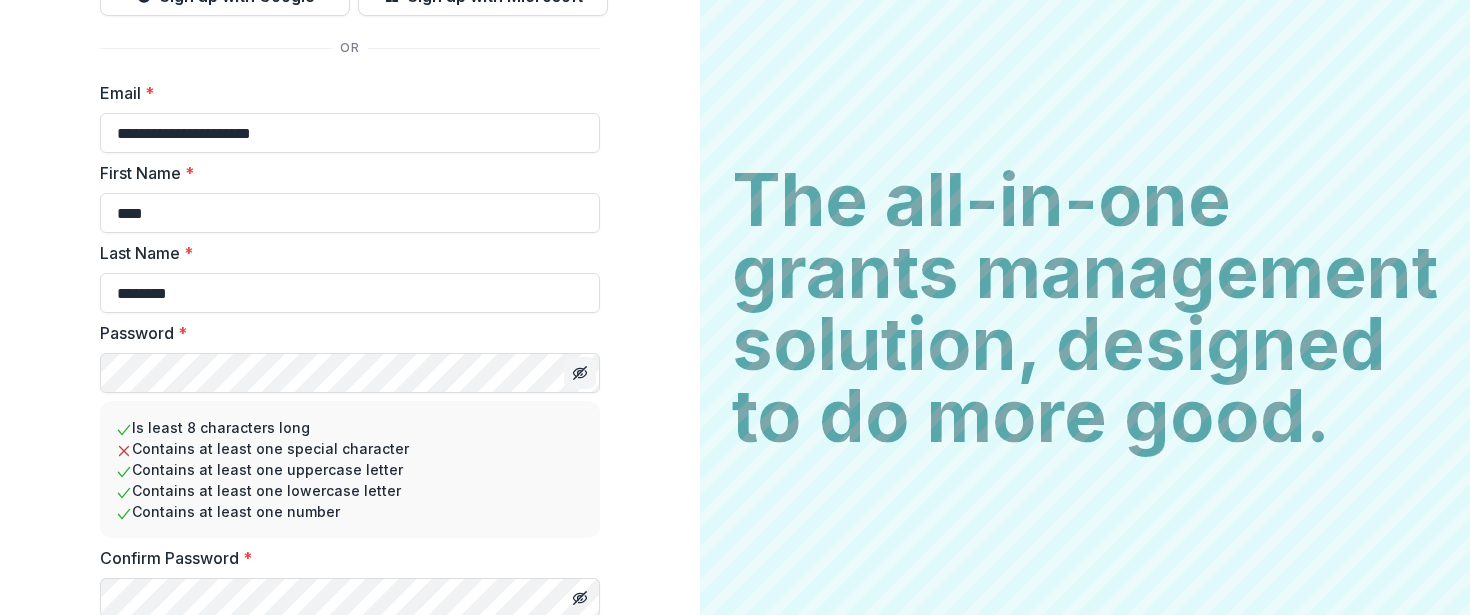 click 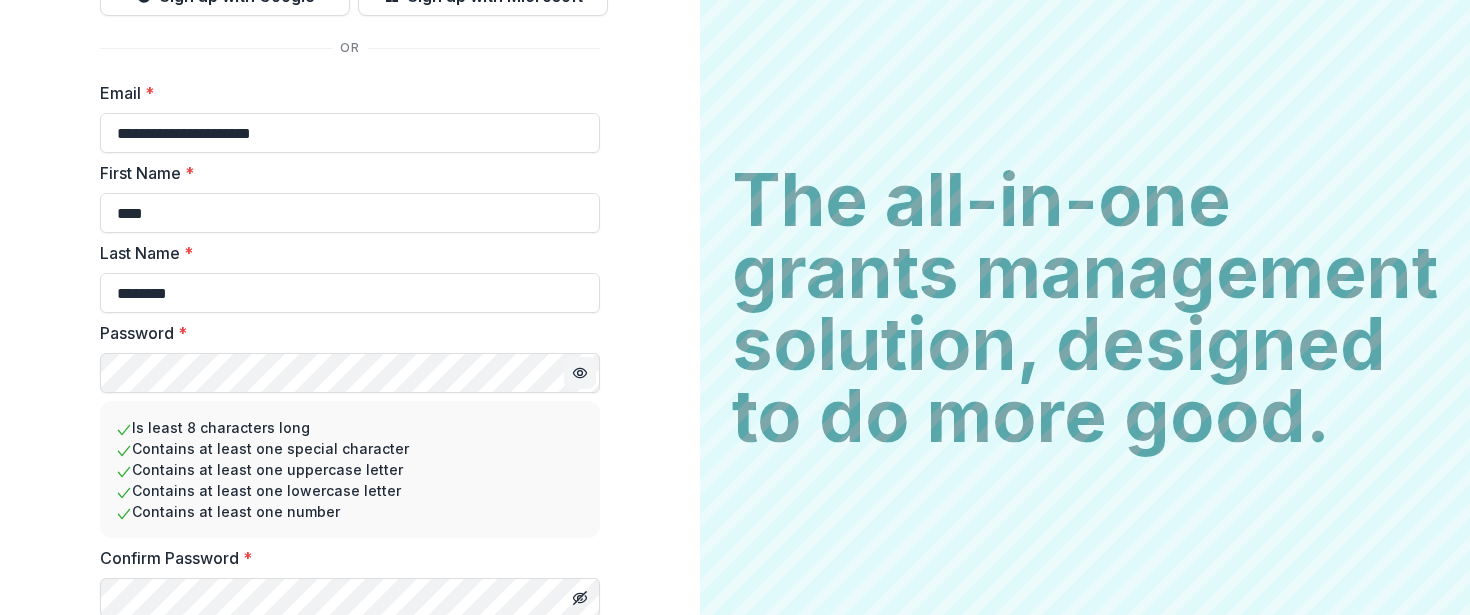 click on "**********" at bounding box center (350, 228) 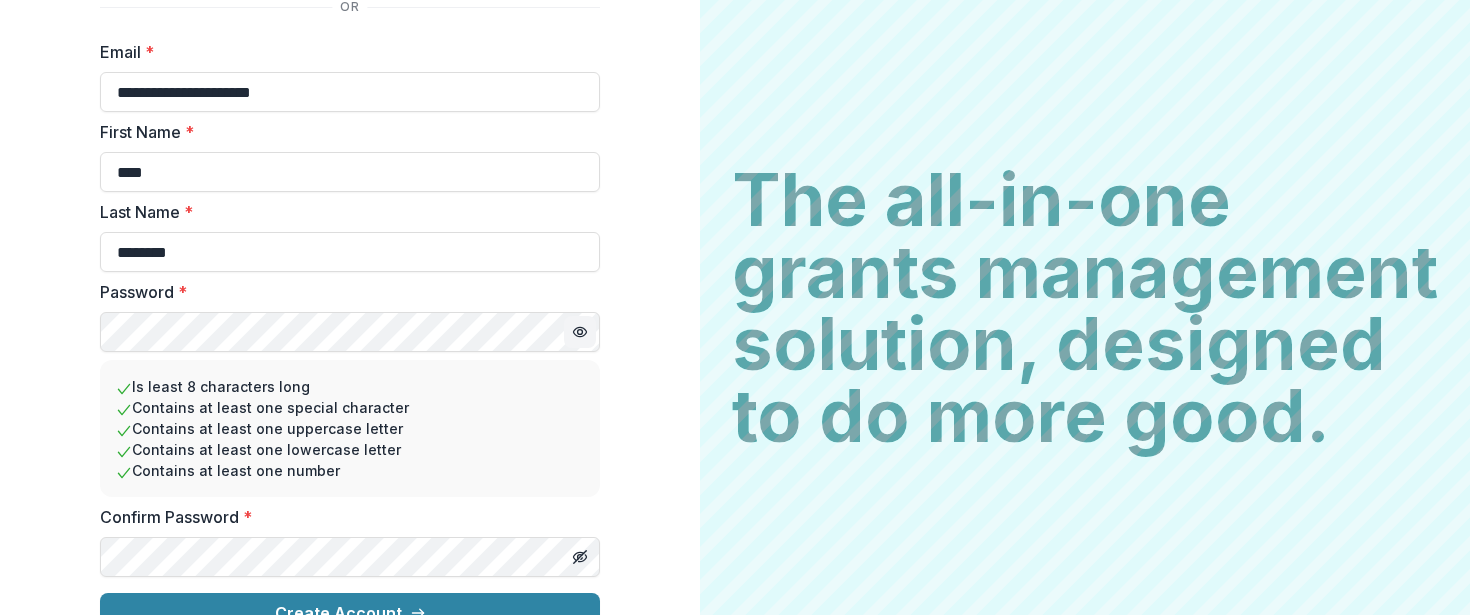 scroll, scrollTop: 293, scrollLeft: 0, axis: vertical 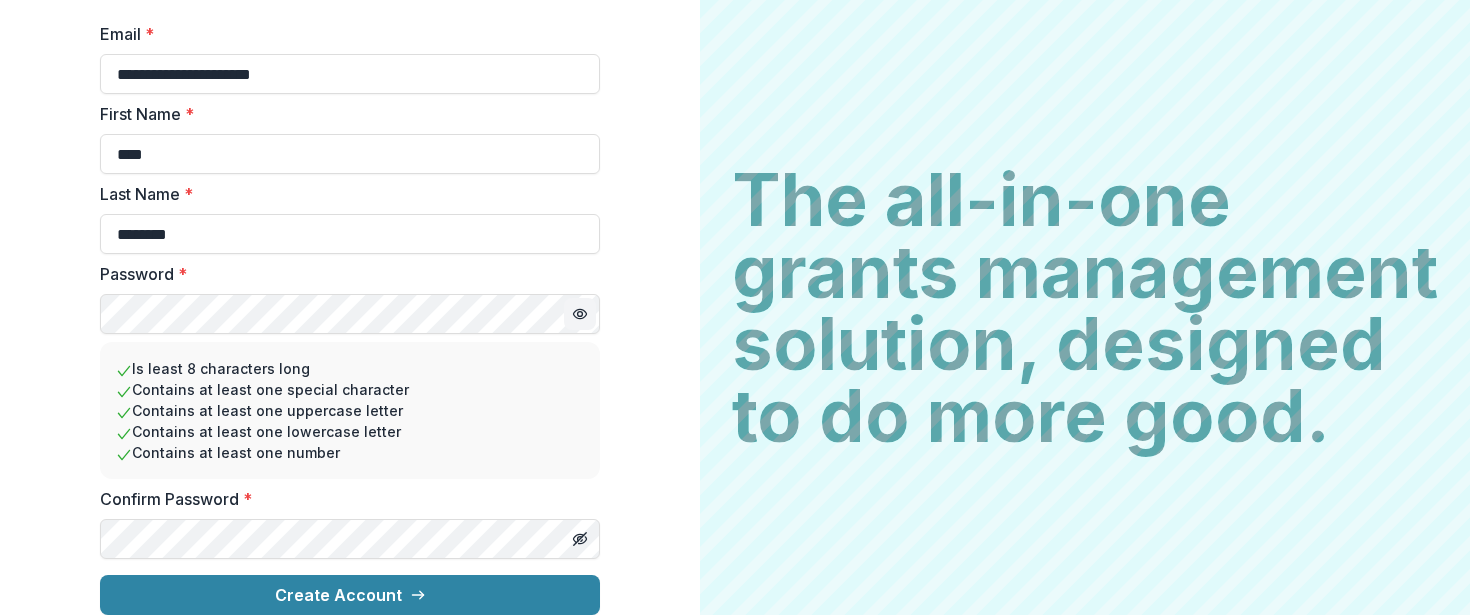 click on "Confirm Password *" at bounding box center (350, 523) 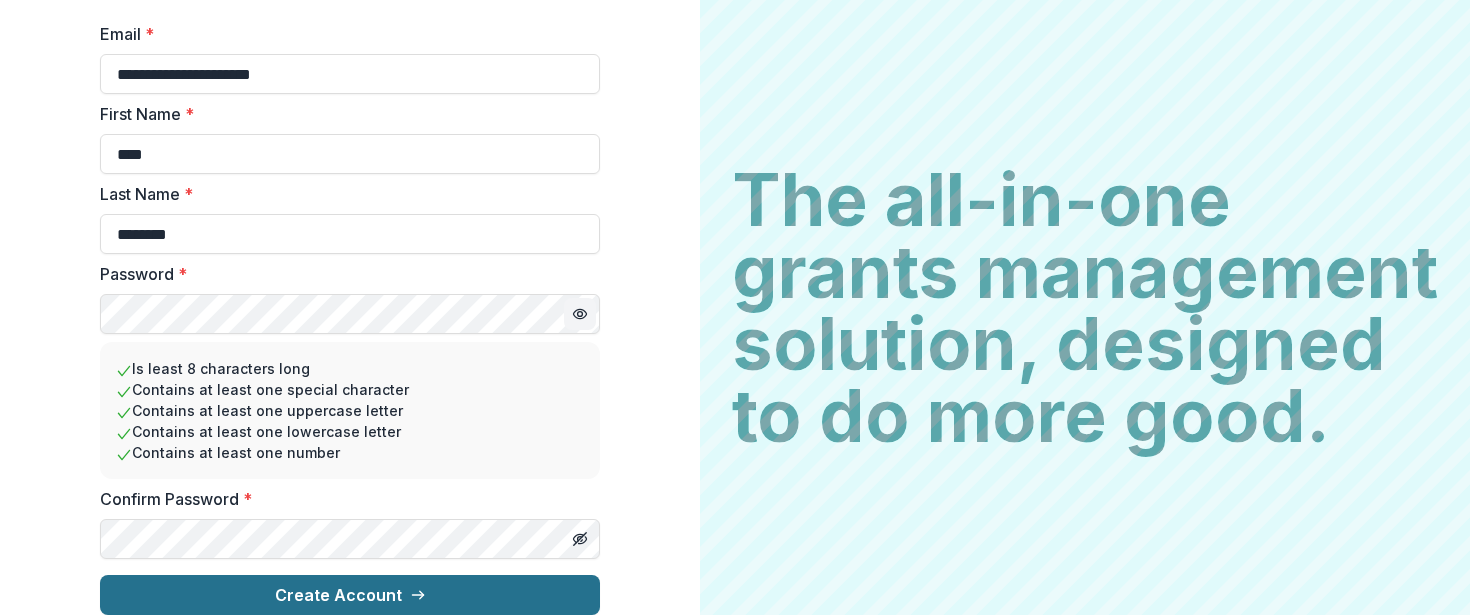 click on "Create Account" at bounding box center (350, 595) 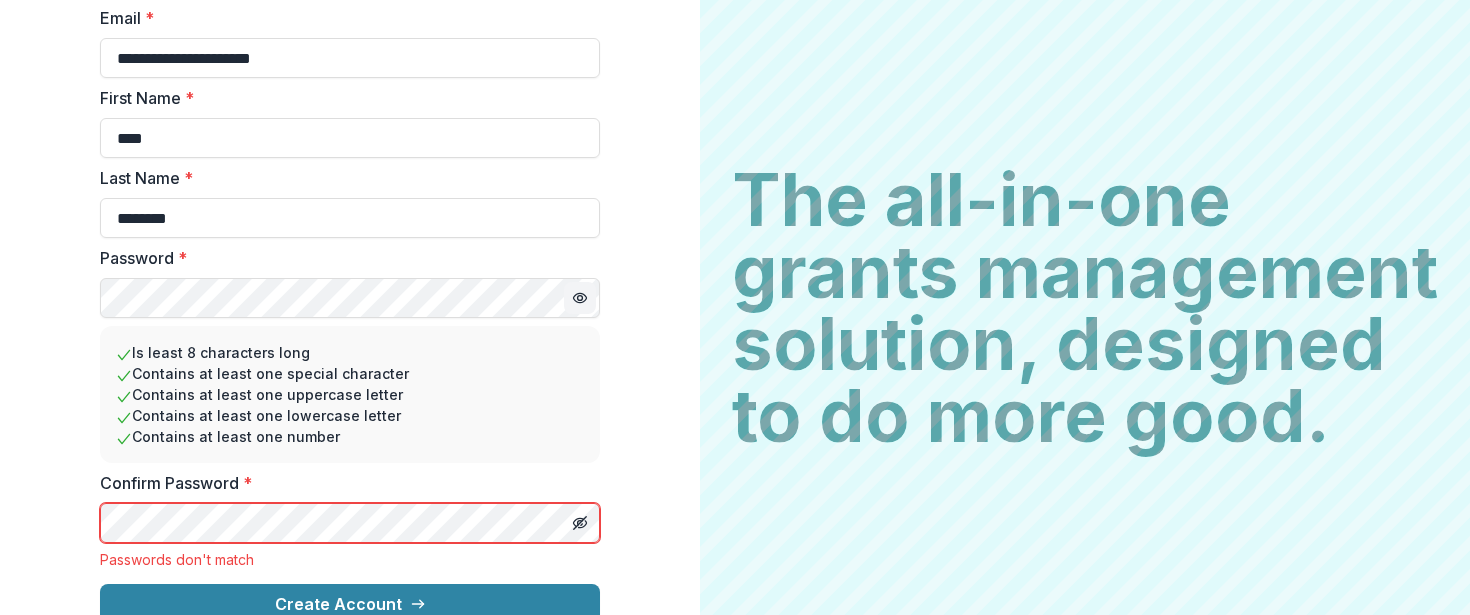 scroll, scrollTop: 318, scrollLeft: 0, axis: vertical 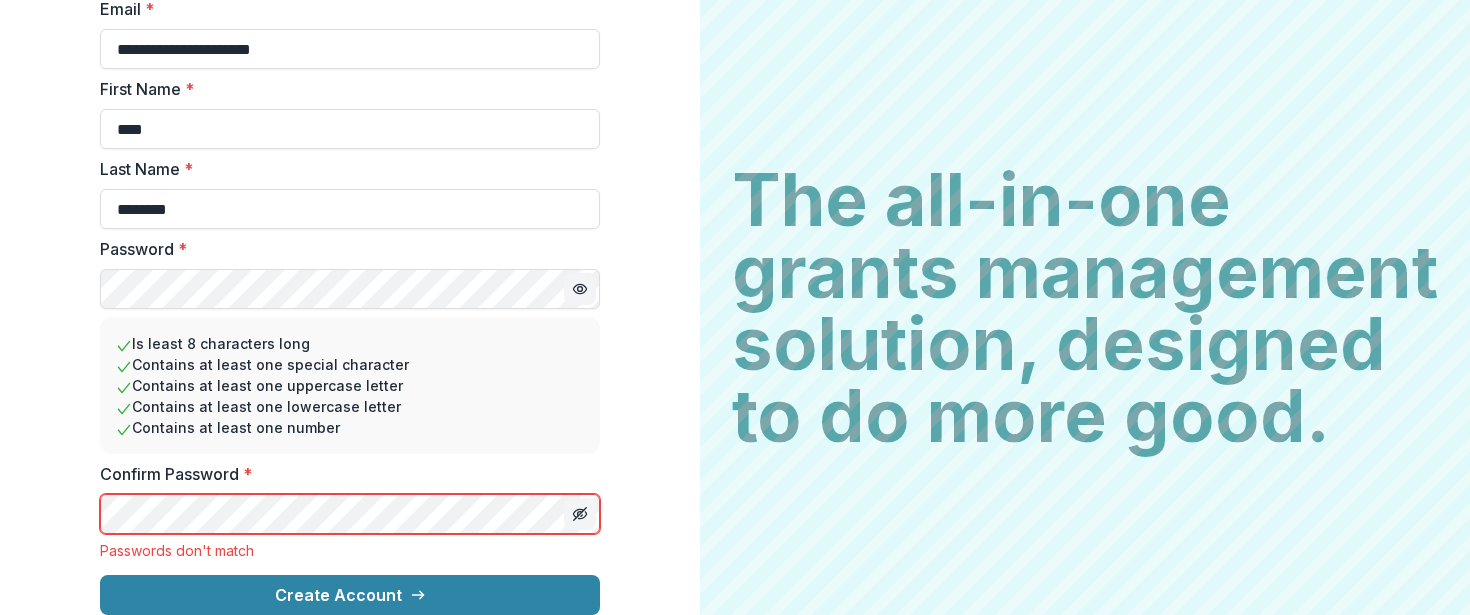 click 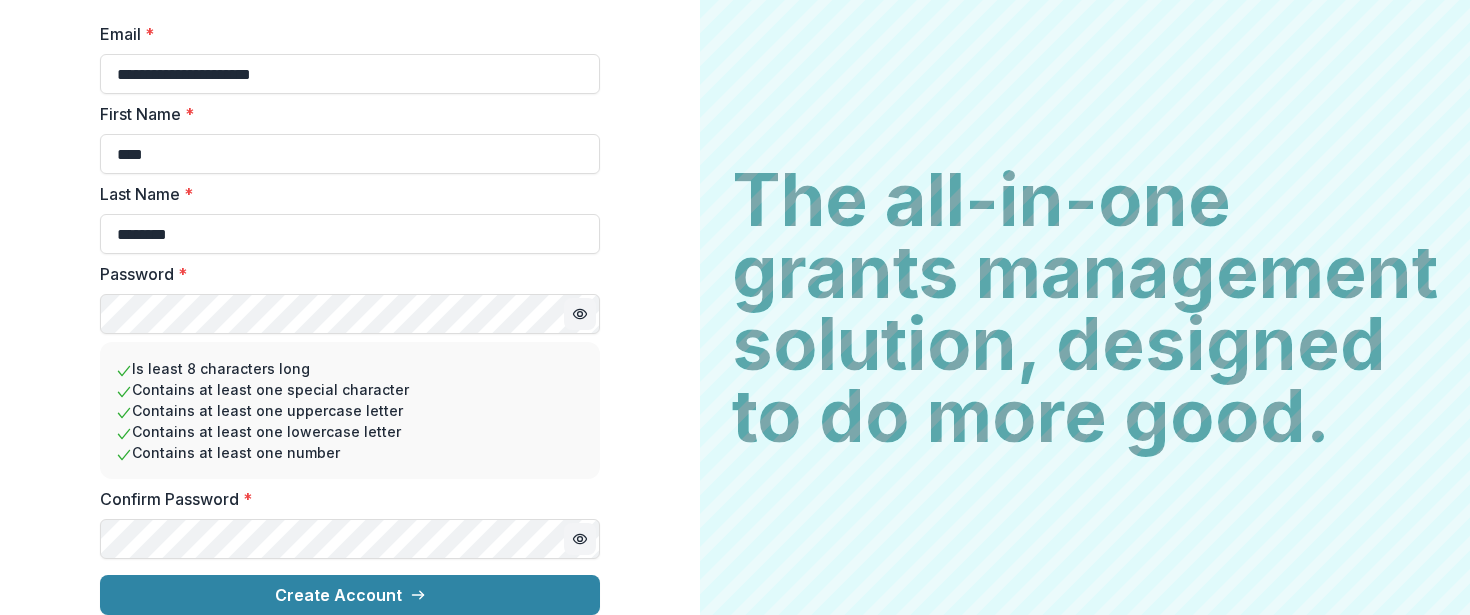 scroll, scrollTop: 293, scrollLeft: 0, axis: vertical 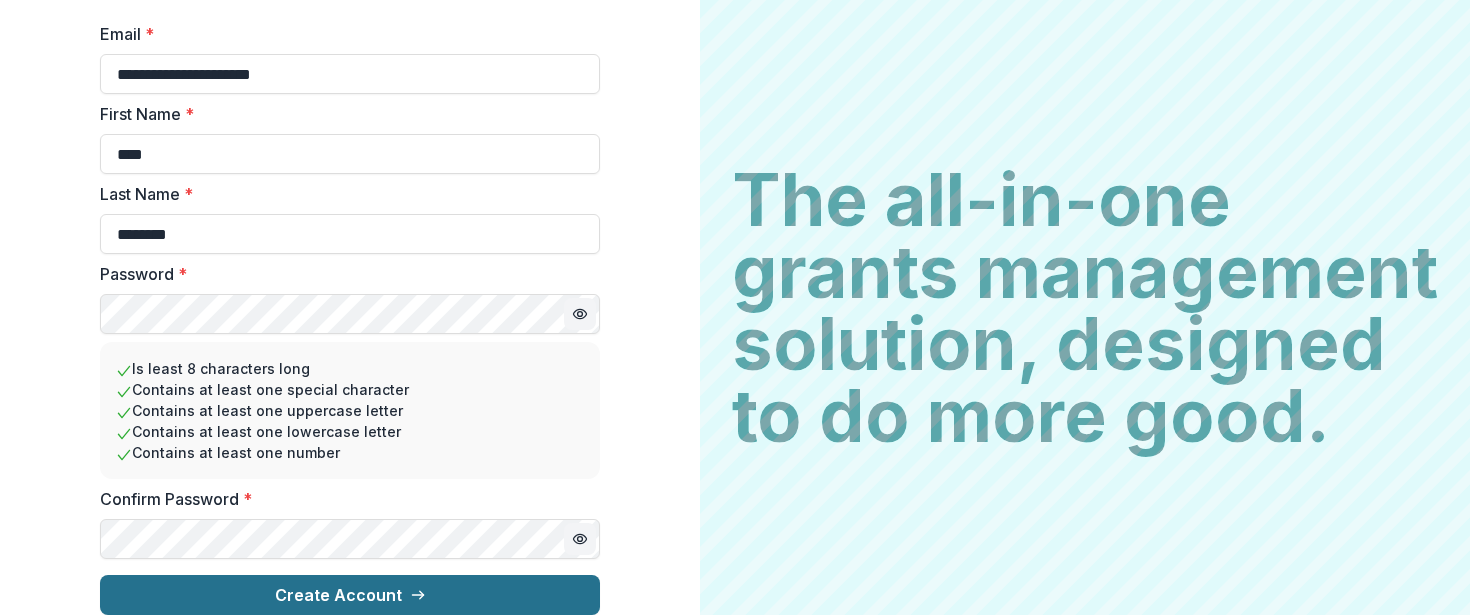 click on "Create Account" at bounding box center [350, 595] 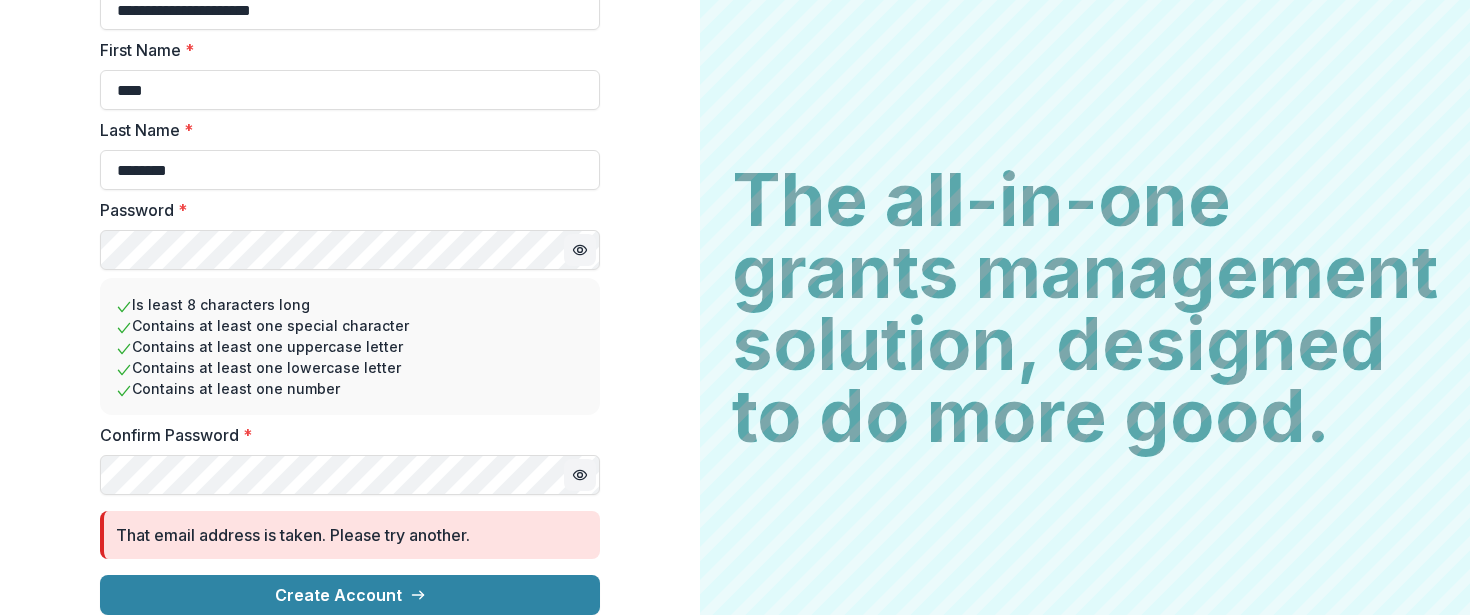 scroll, scrollTop: 0, scrollLeft: 0, axis: both 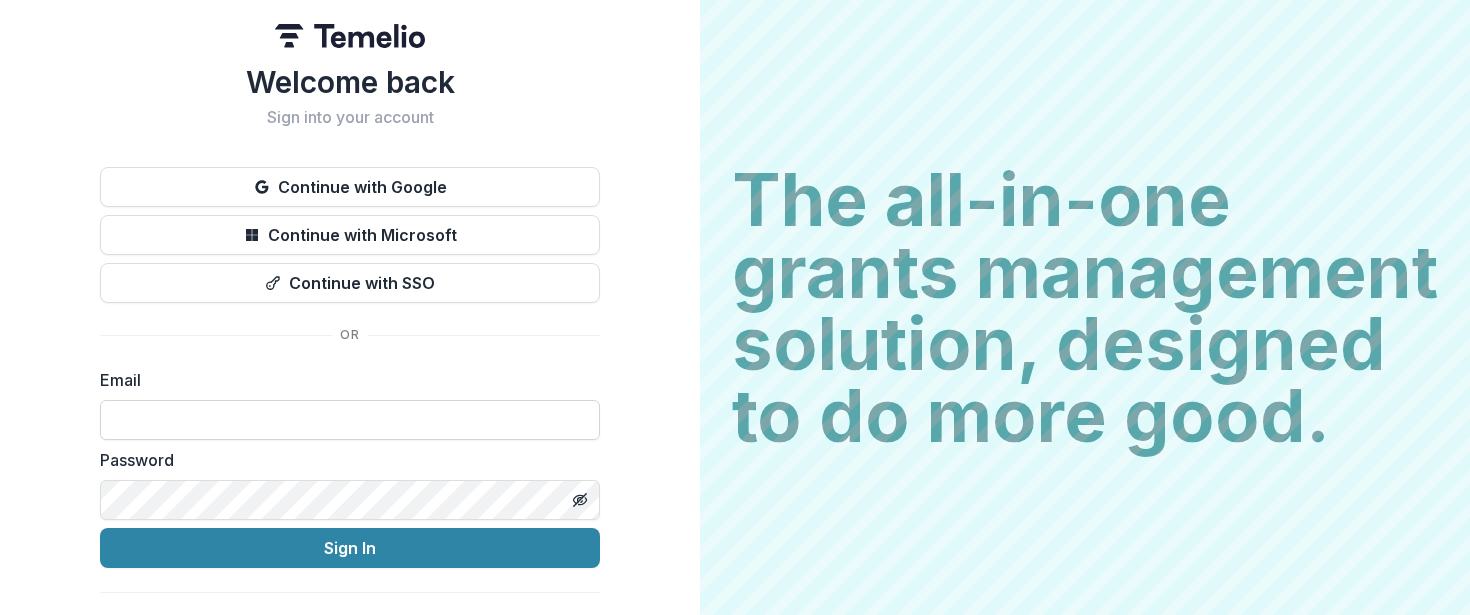 click at bounding box center [350, 420] 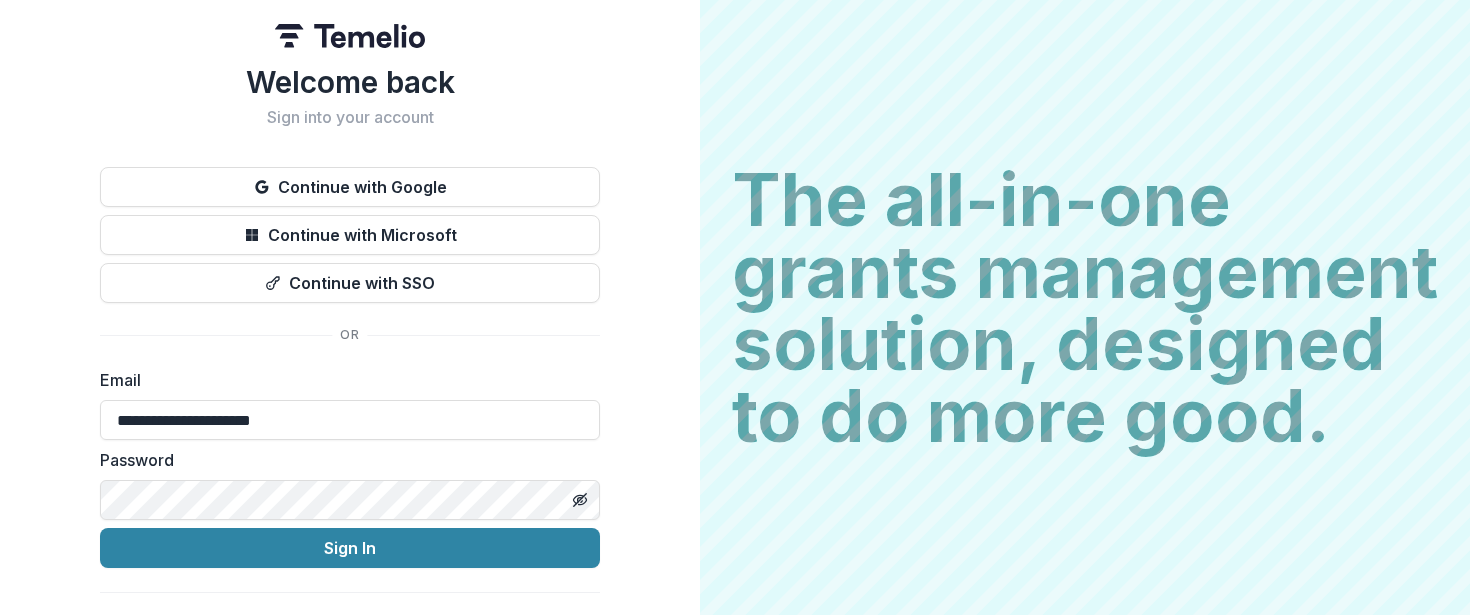 scroll, scrollTop: 39, scrollLeft: 0, axis: vertical 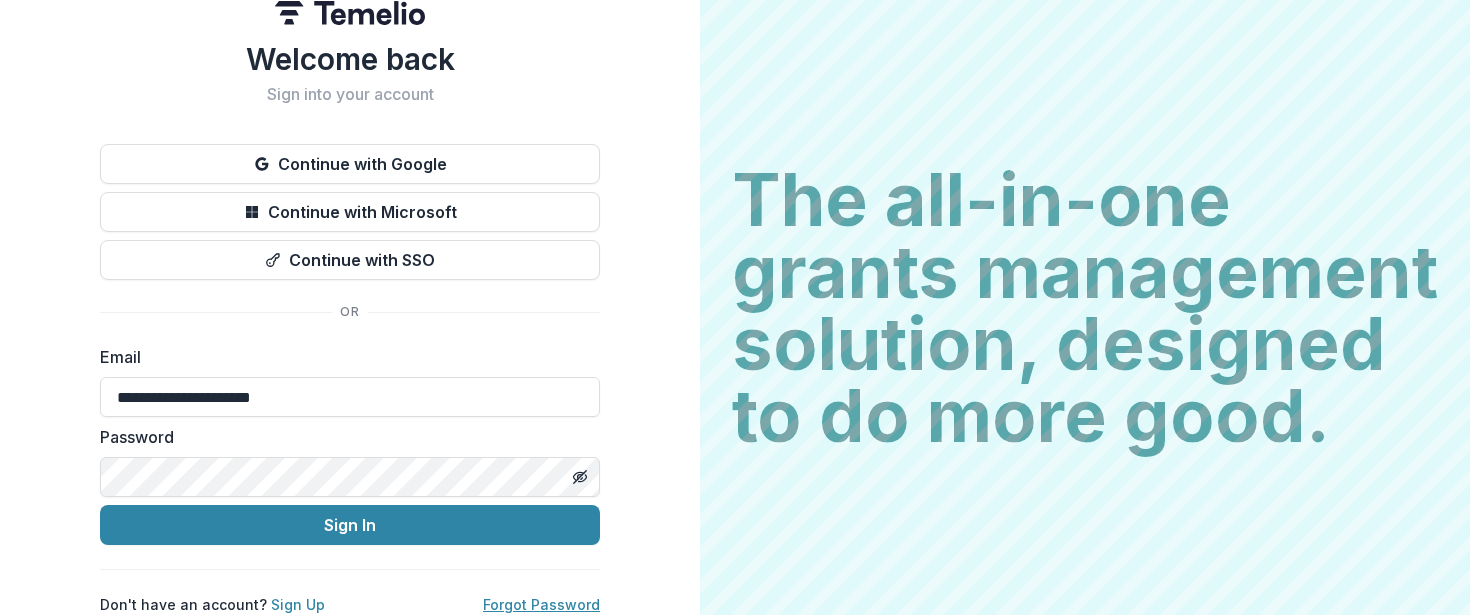 click on "Forgot Password" at bounding box center [541, 604] 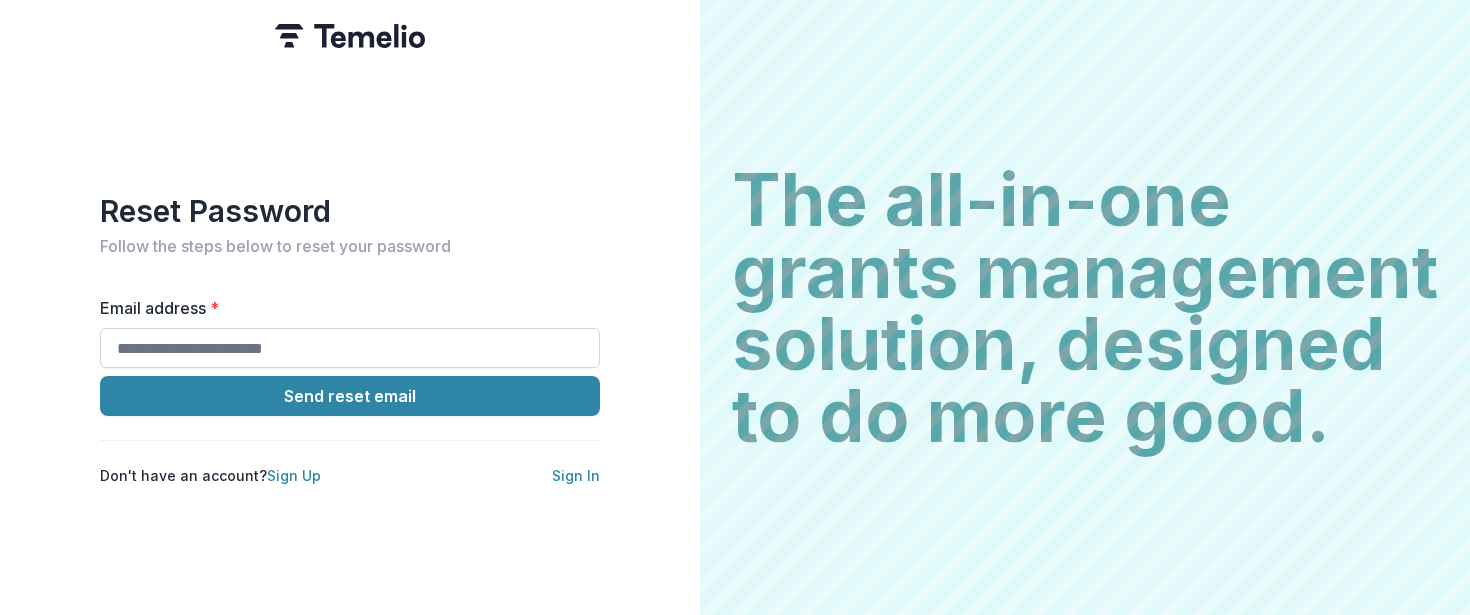 click on "Email address *" at bounding box center (350, 348) 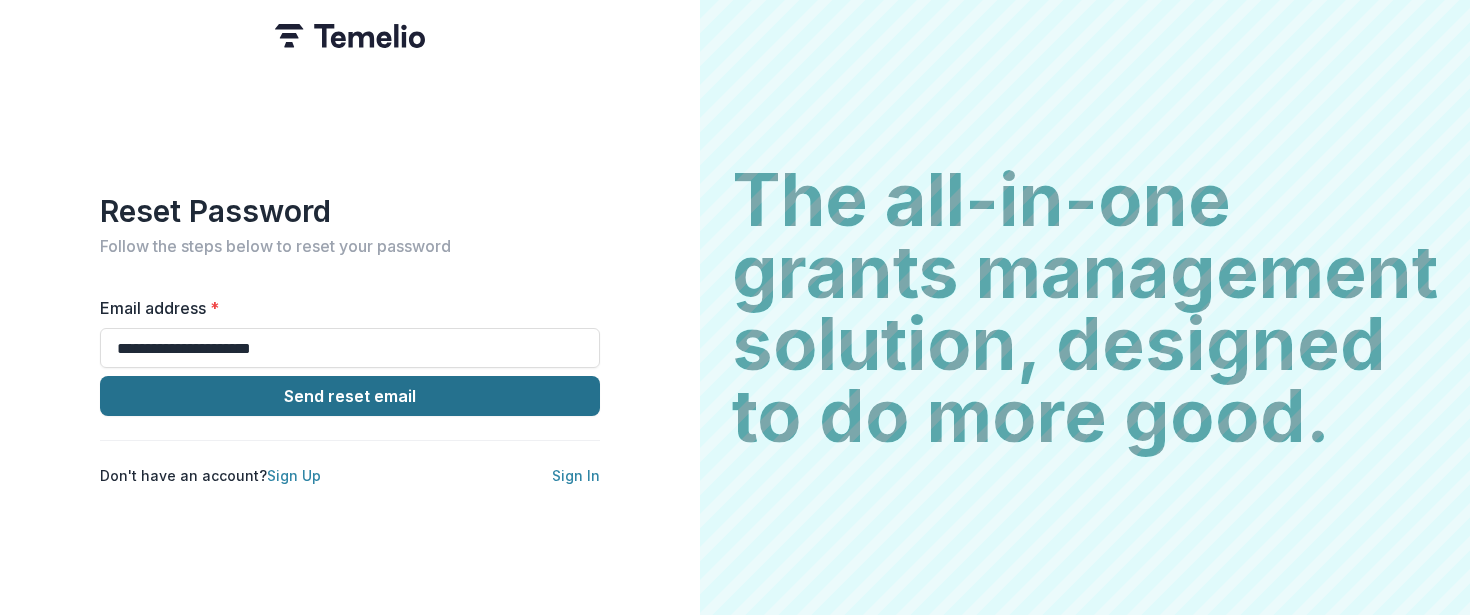 click on "Send reset email" at bounding box center (350, 396) 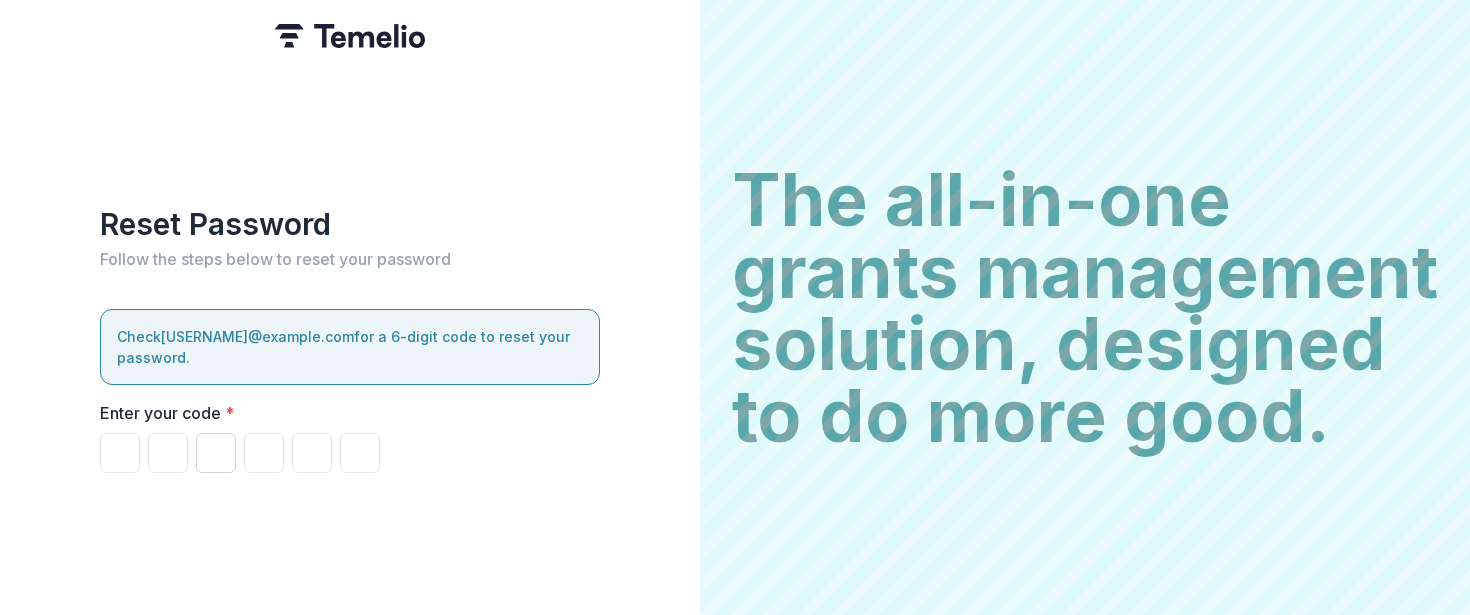 paste on "******" 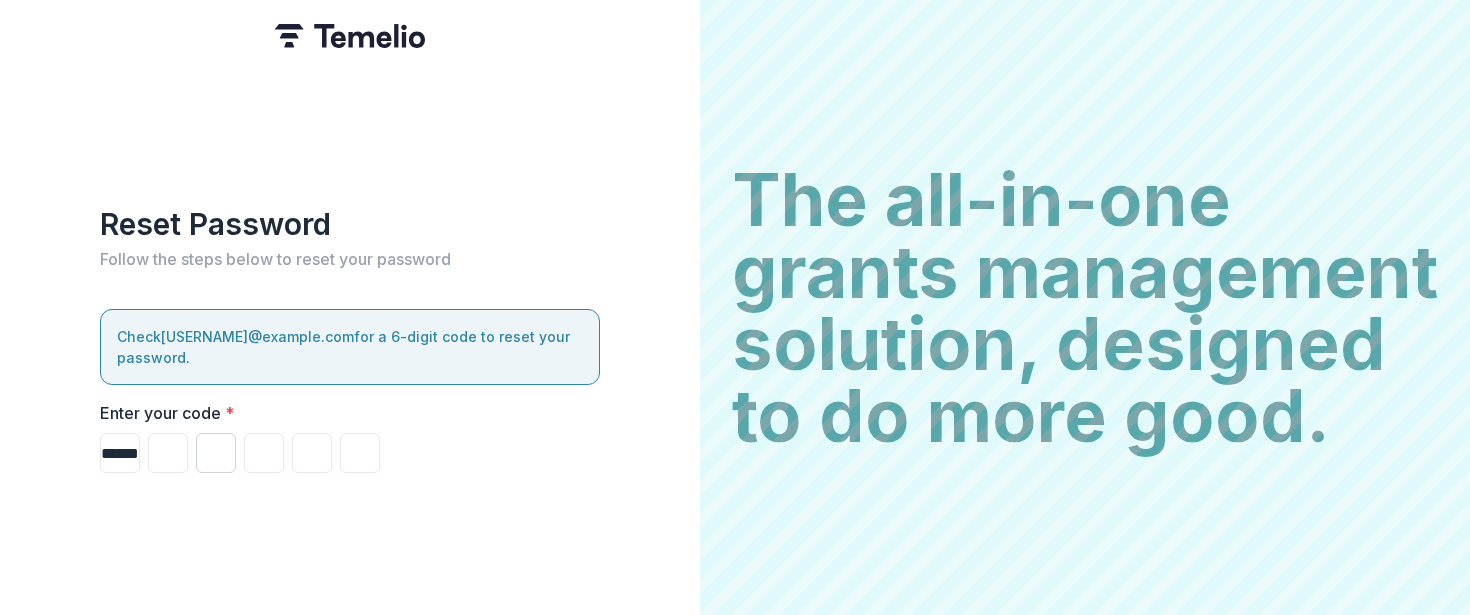 type on "*" 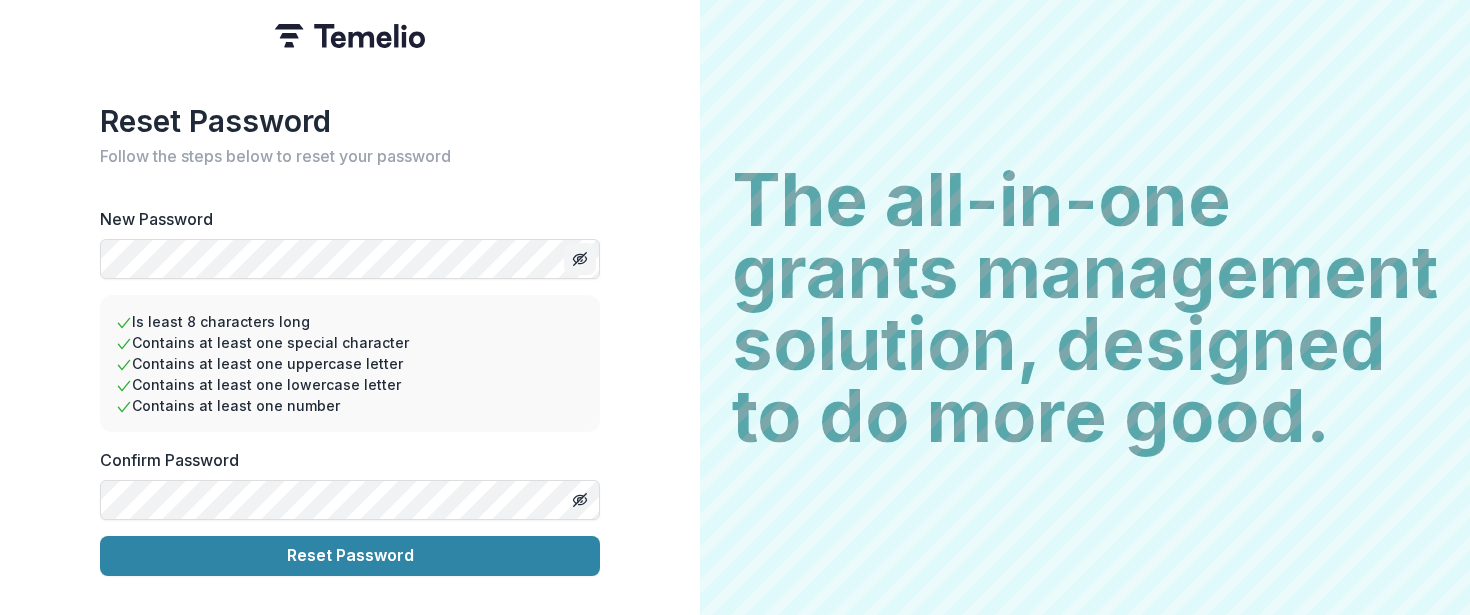 click 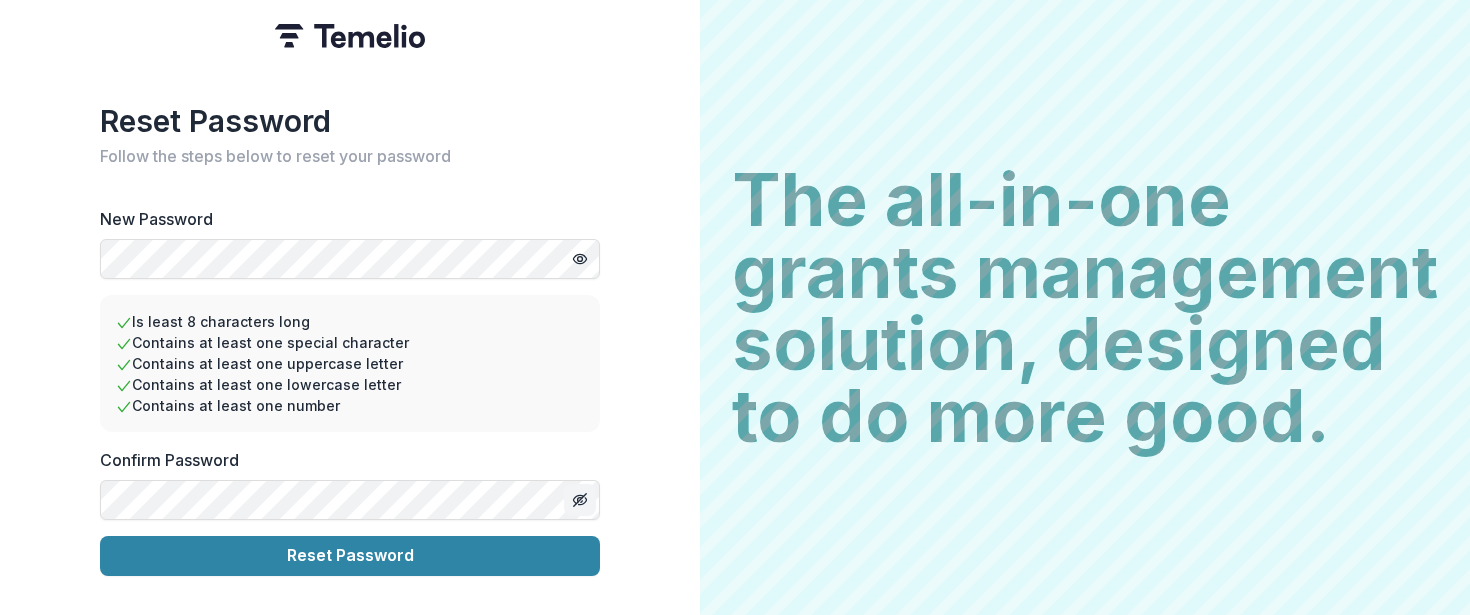 click 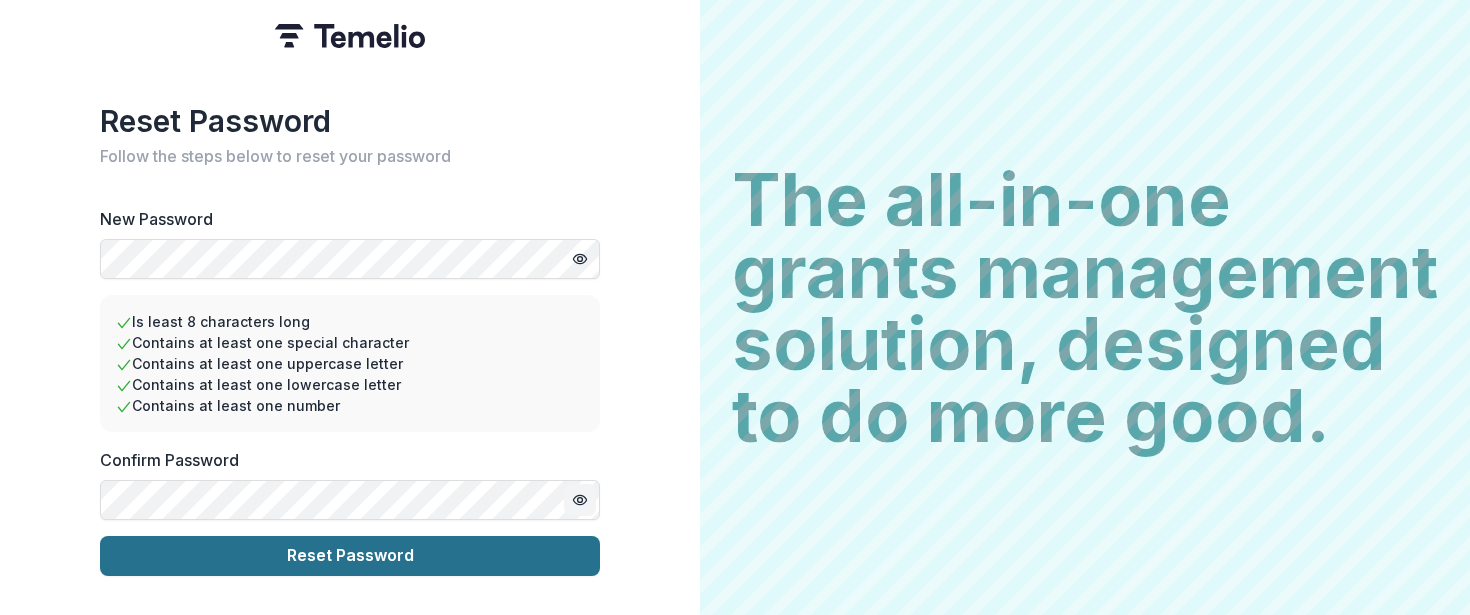 click on "Reset Password" at bounding box center [350, 556] 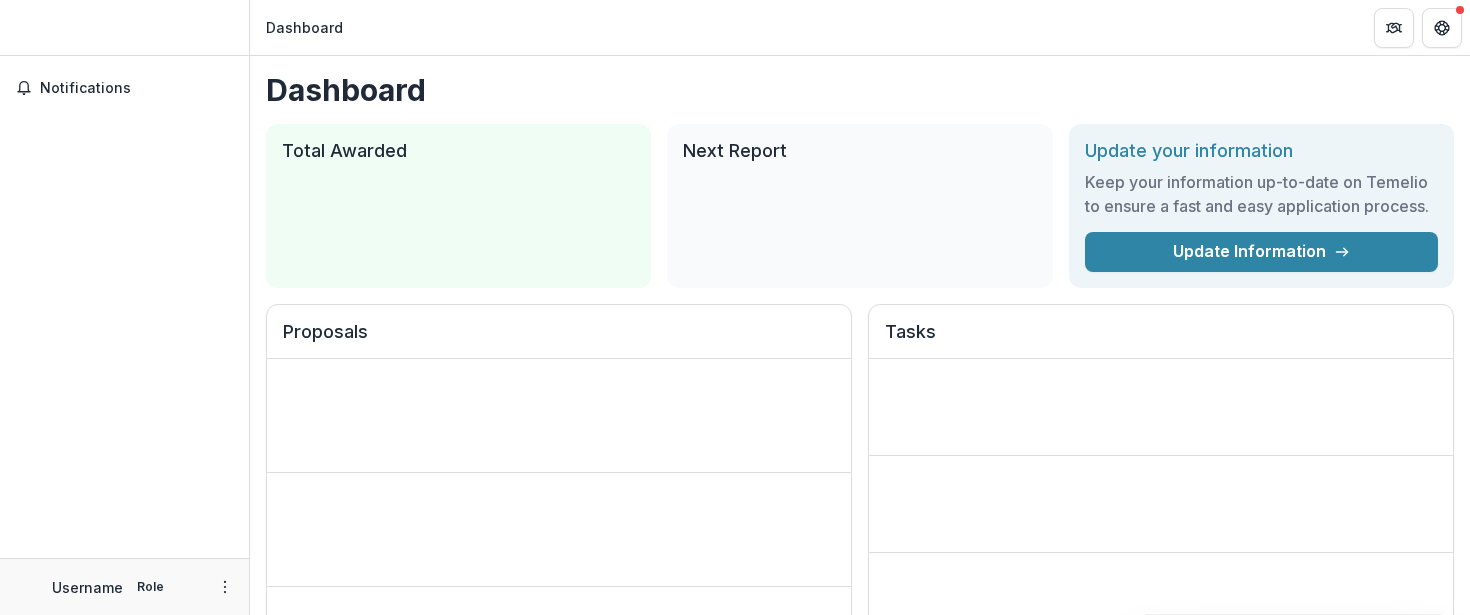 scroll, scrollTop: 0, scrollLeft: 0, axis: both 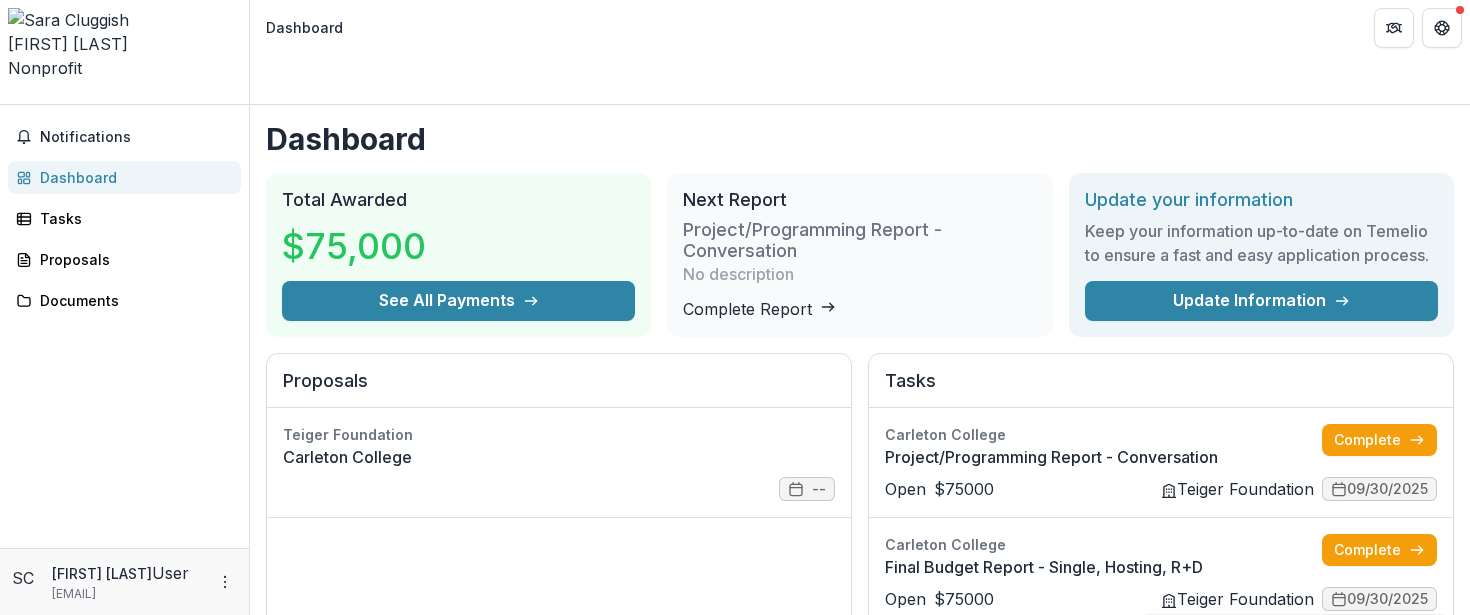 click on "[FIRST] [LAST]" at bounding box center [124, 44] 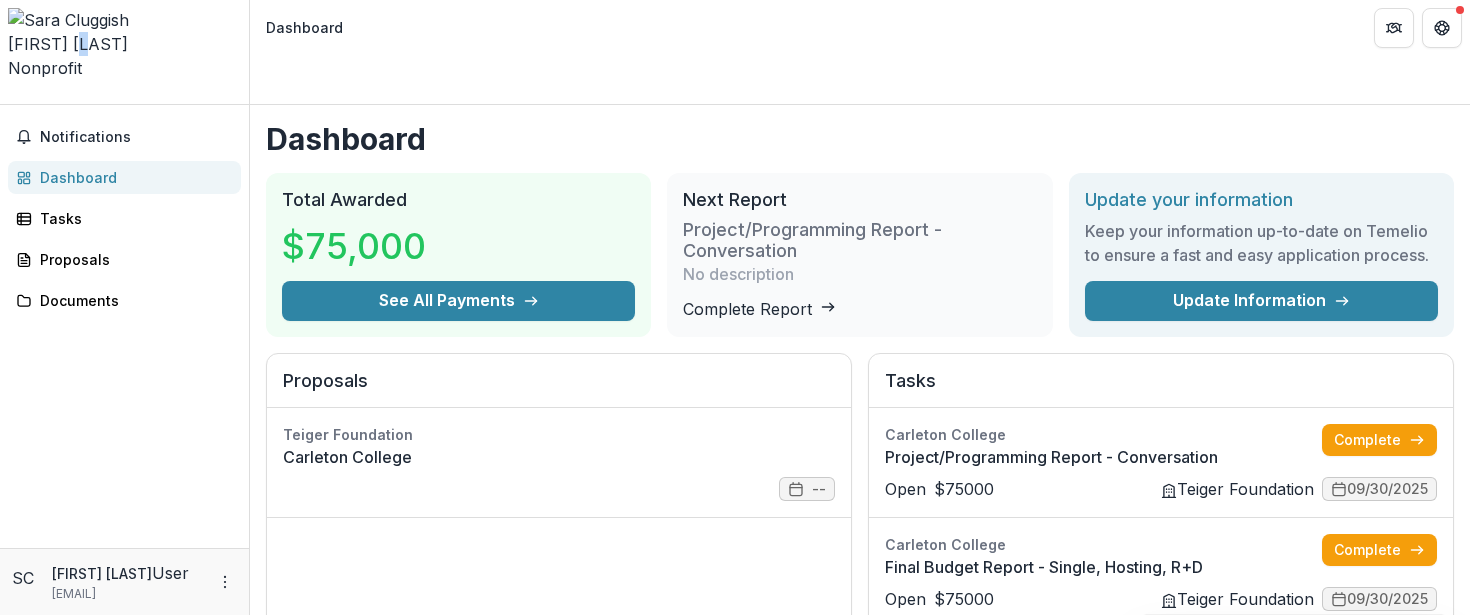 click on "[FIRST] [LAST]" at bounding box center (124, 44) 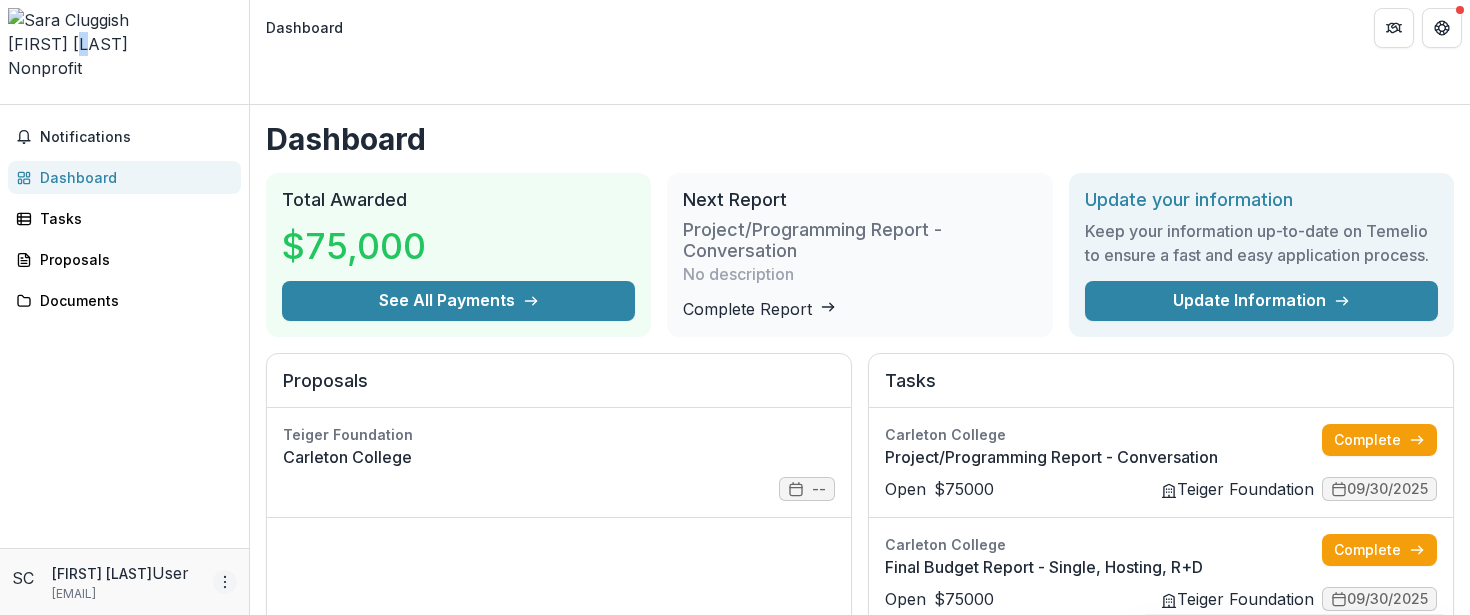 click 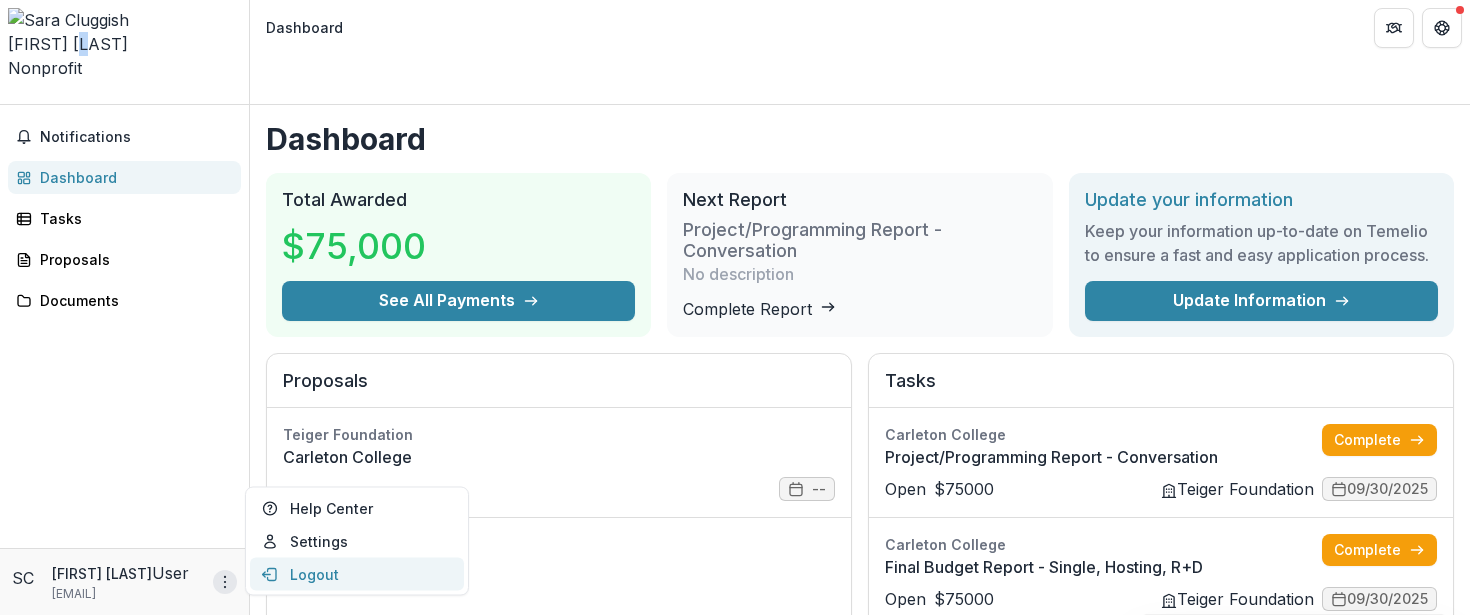click on "Logout" at bounding box center (357, 574) 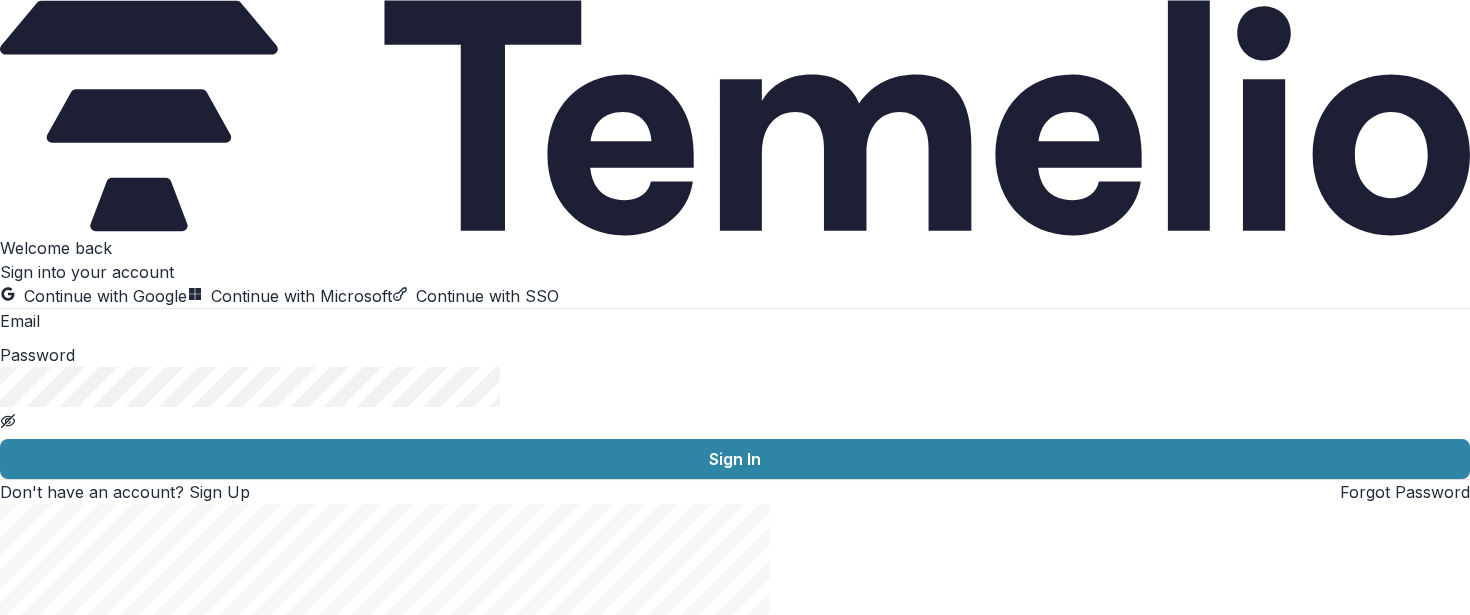 click at bounding box center (120, 323) 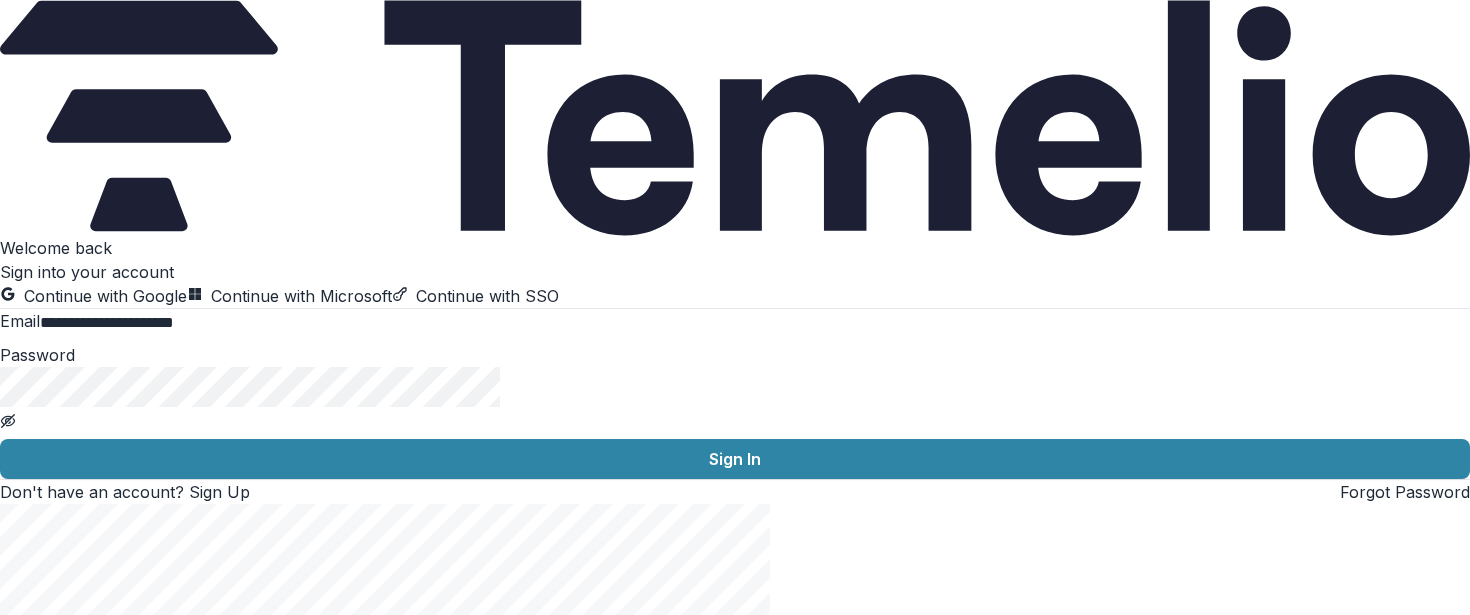 scroll, scrollTop: 39, scrollLeft: 0, axis: vertical 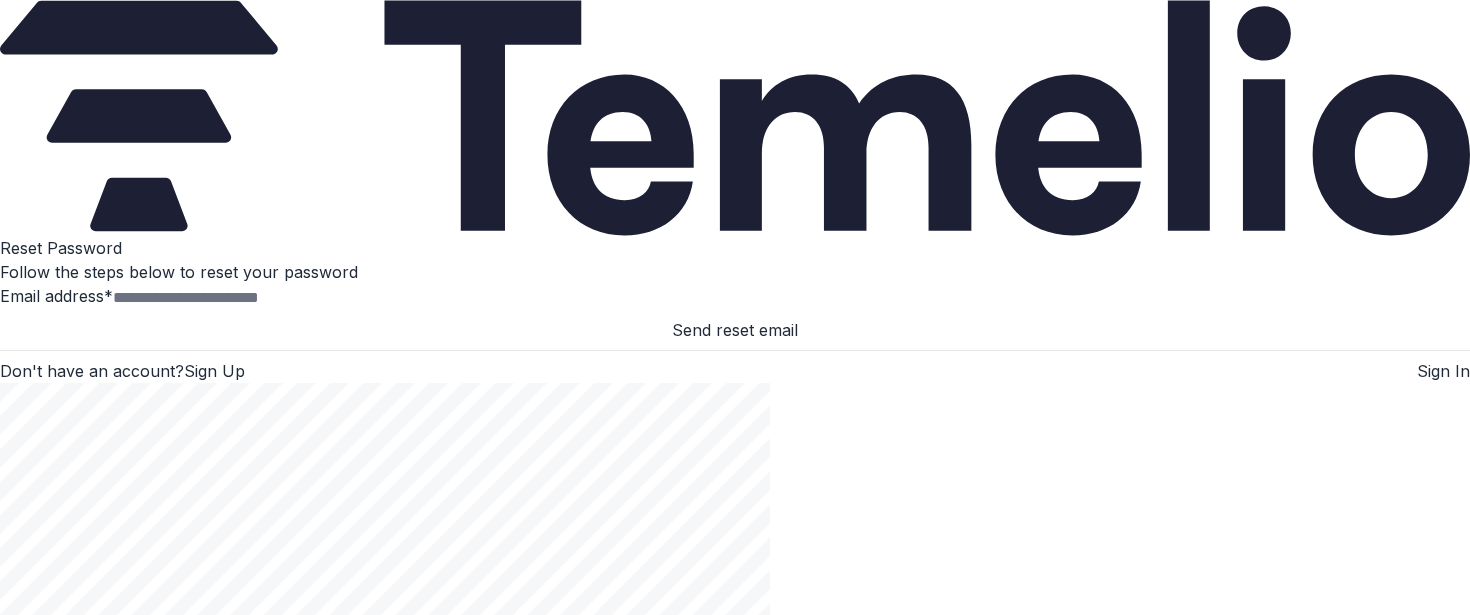 click on "Send reset email" at bounding box center [735, 330] 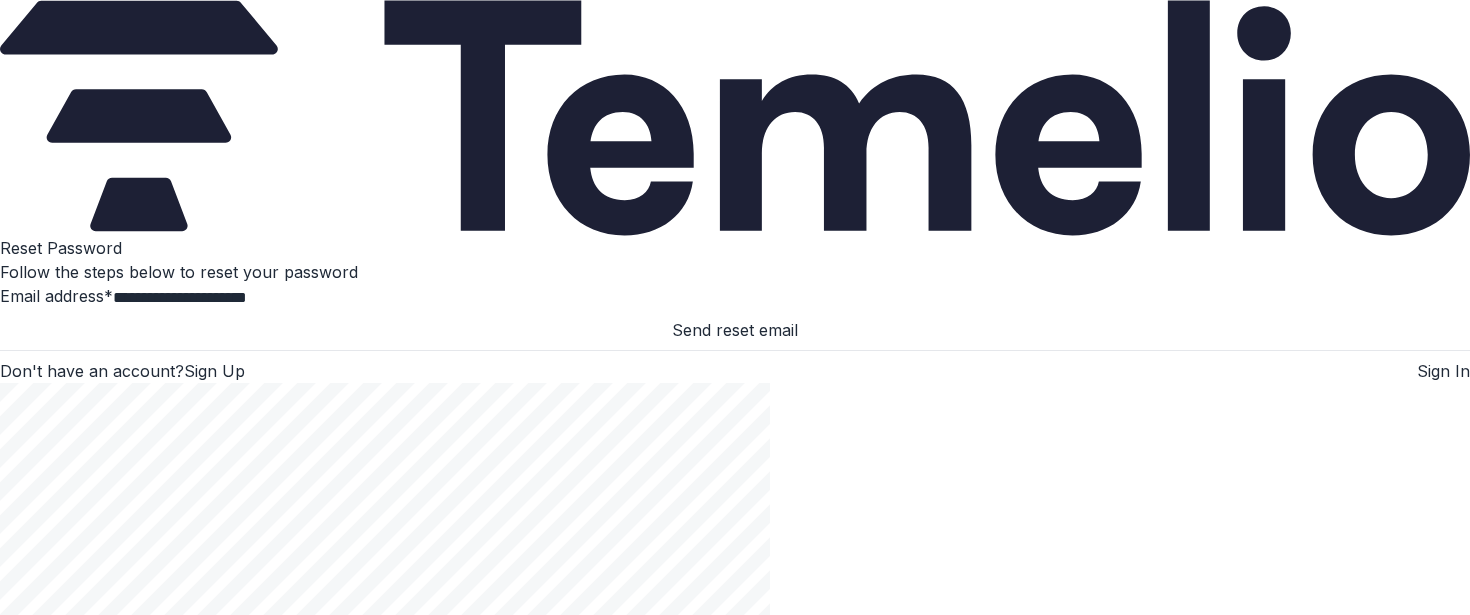 click on "Send reset email" at bounding box center [735, 330] 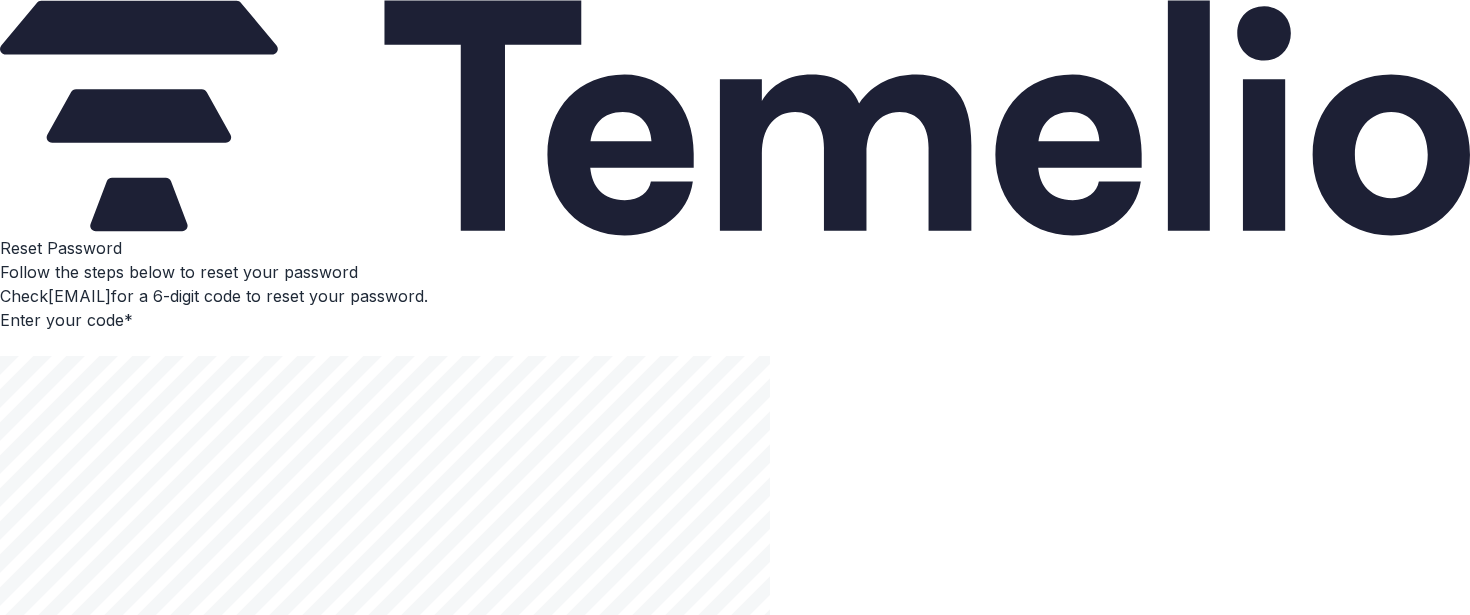 click on "Check  scluggish@carleton.edu  for a 6-digit code to reset your password." at bounding box center [735, 296] 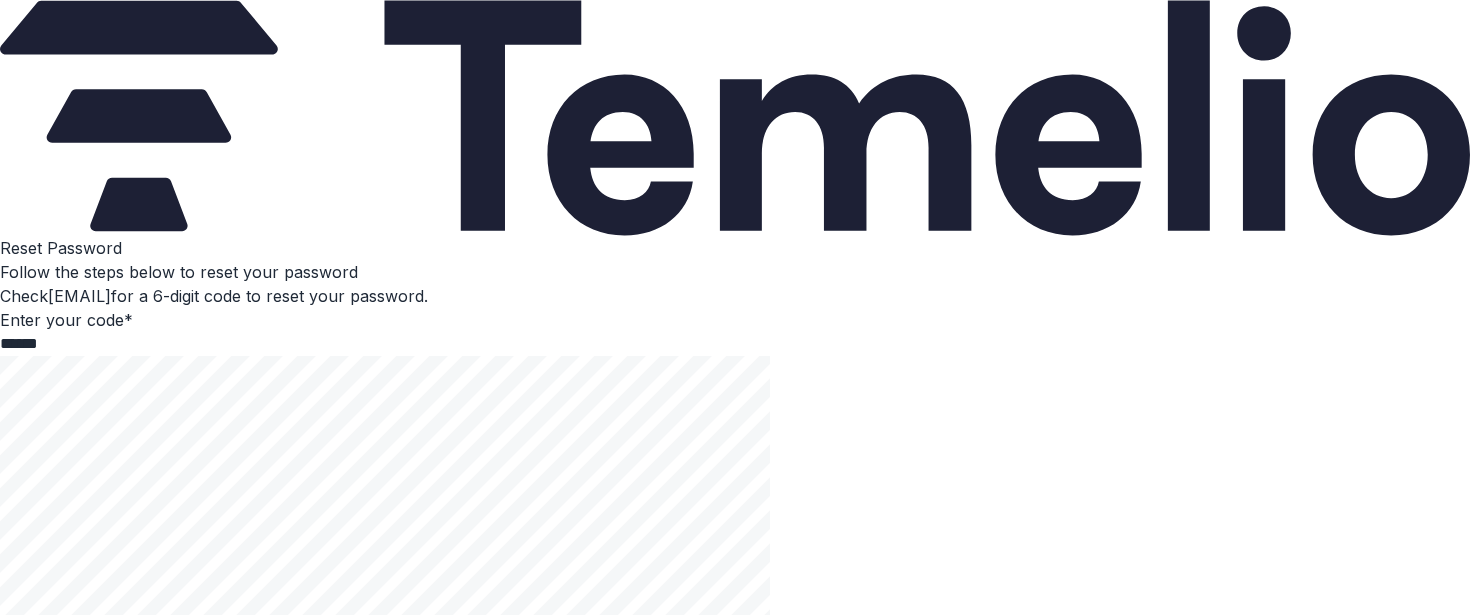 type on "*" 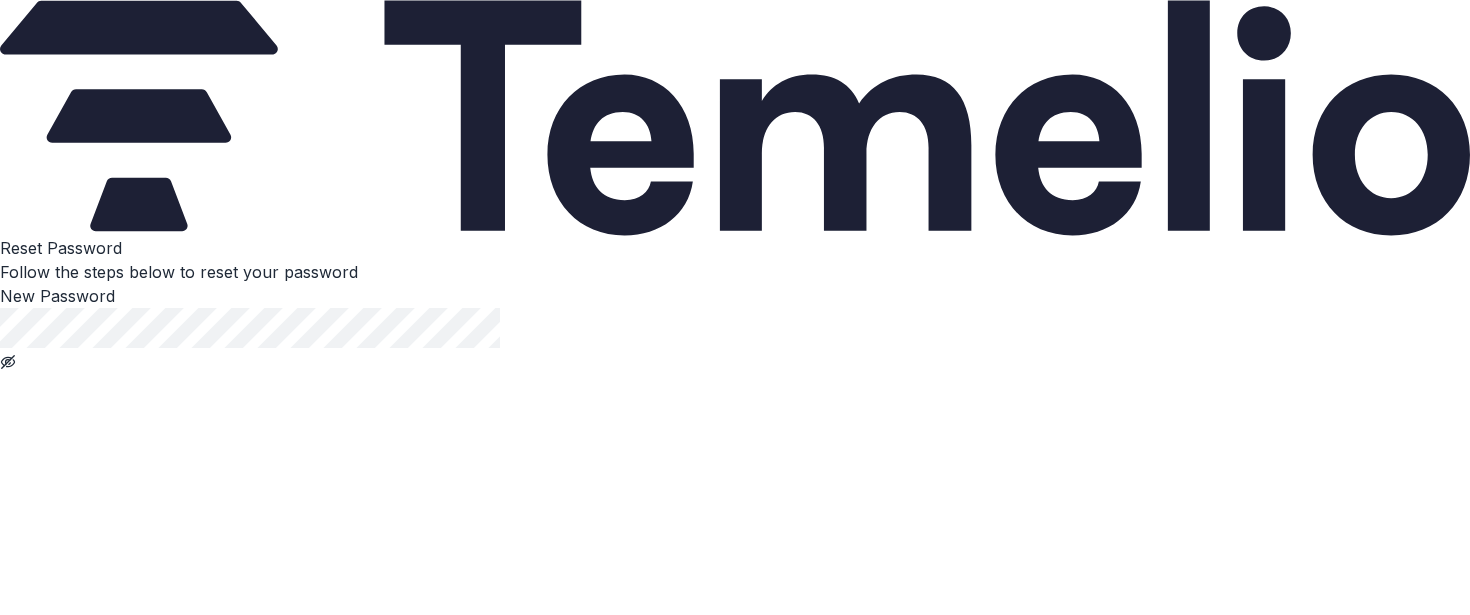 click 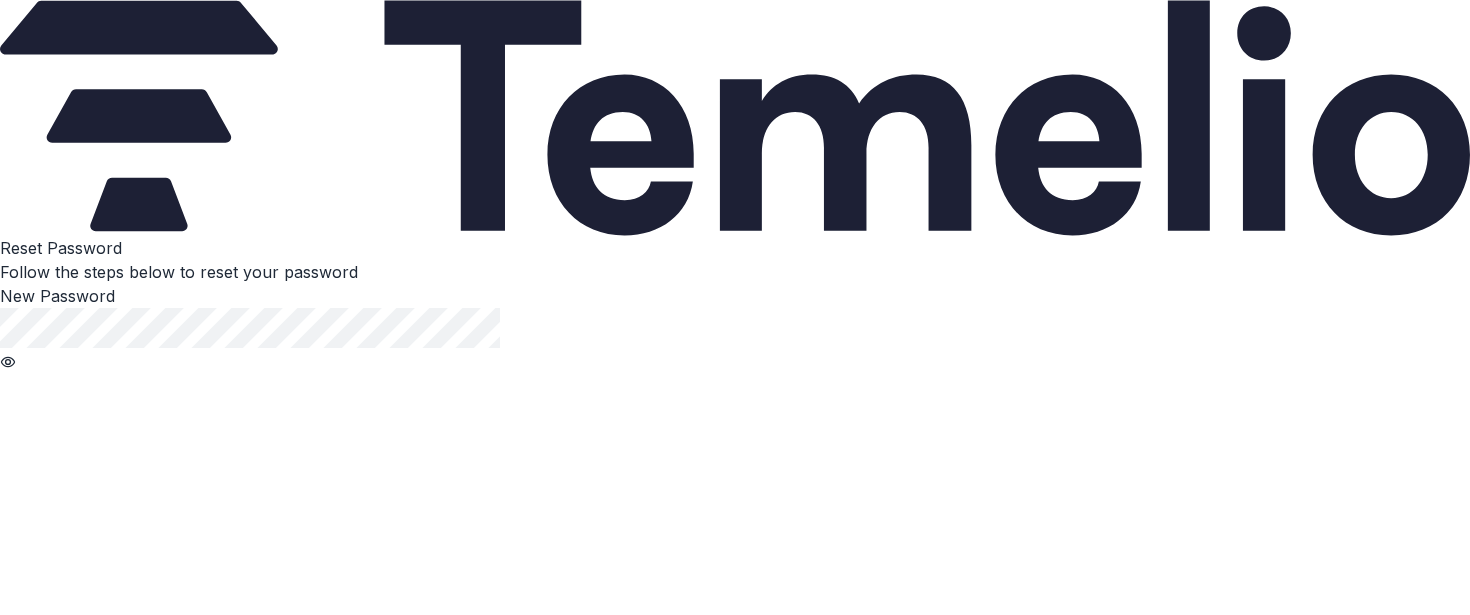 click on "Reset Password Follow the steps below to reset your password New Password Is least 8 characters long Contains at least one special character Contains at least one uppercase letter Contains at least one lowercase letter Contains at least one number Confirm Password Reset Password" at bounding box center (735, 4087) 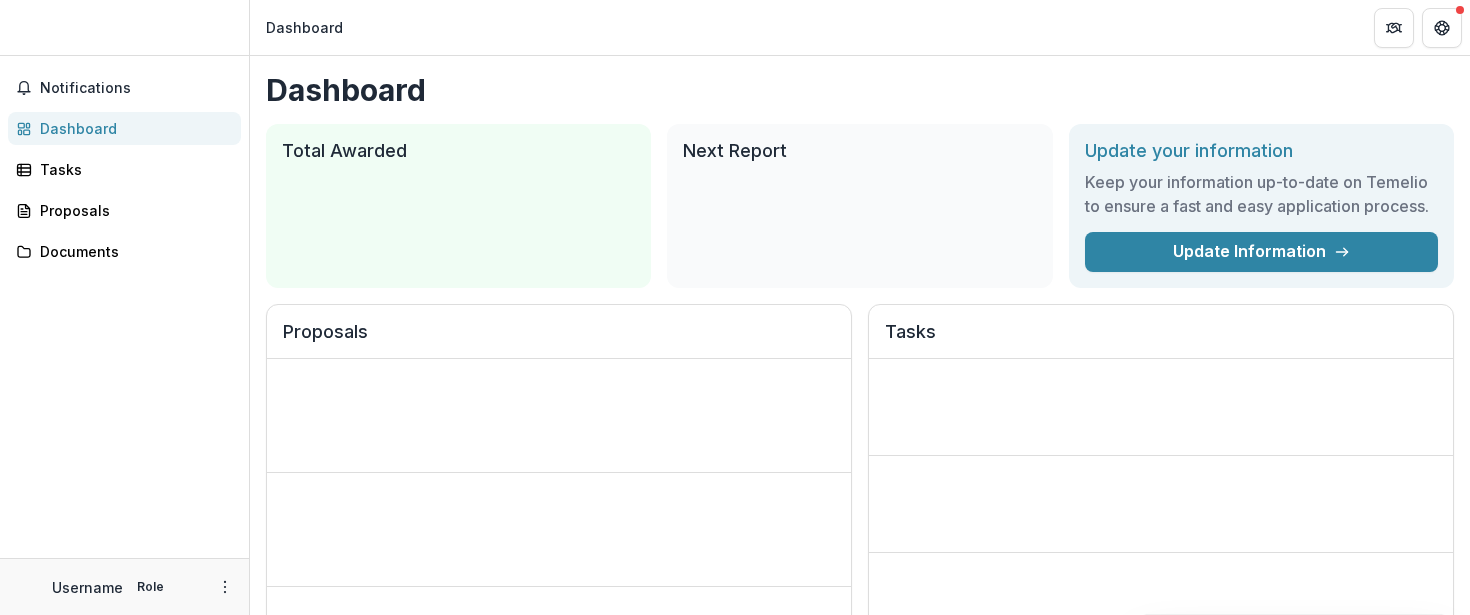 scroll, scrollTop: 0, scrollLeft: 0, axis: both 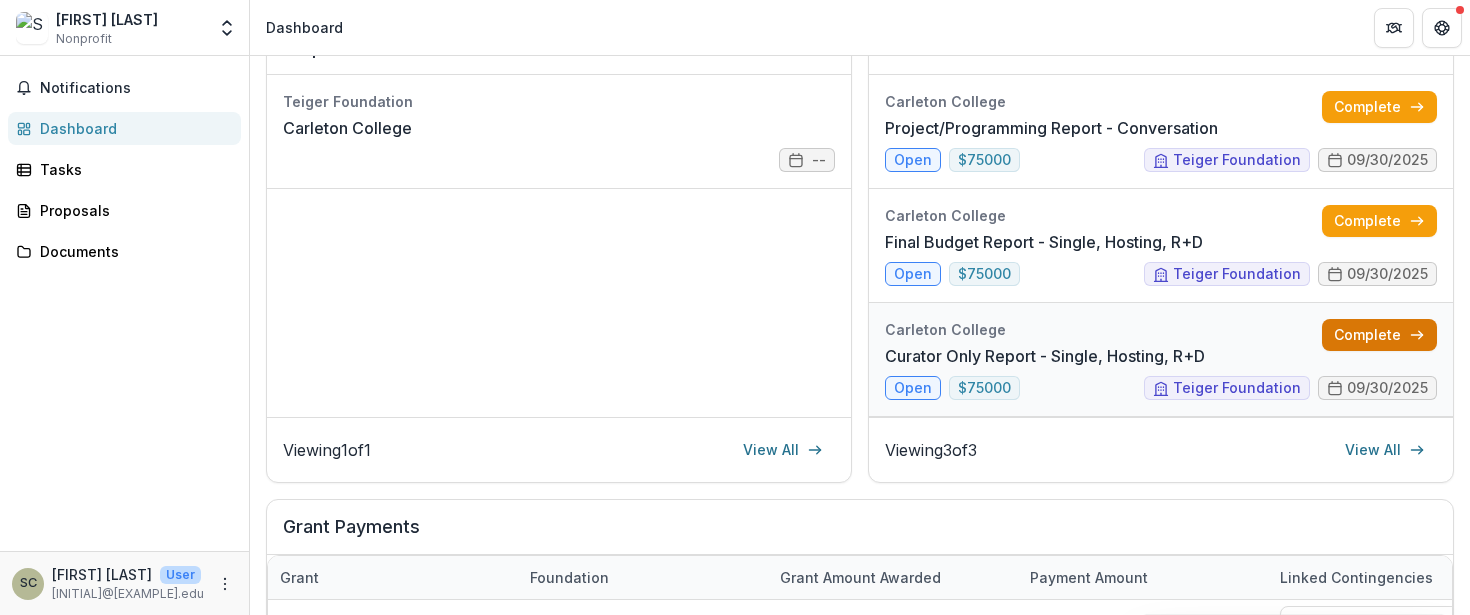 click on "Complete" at bounding box center [1379, 335] 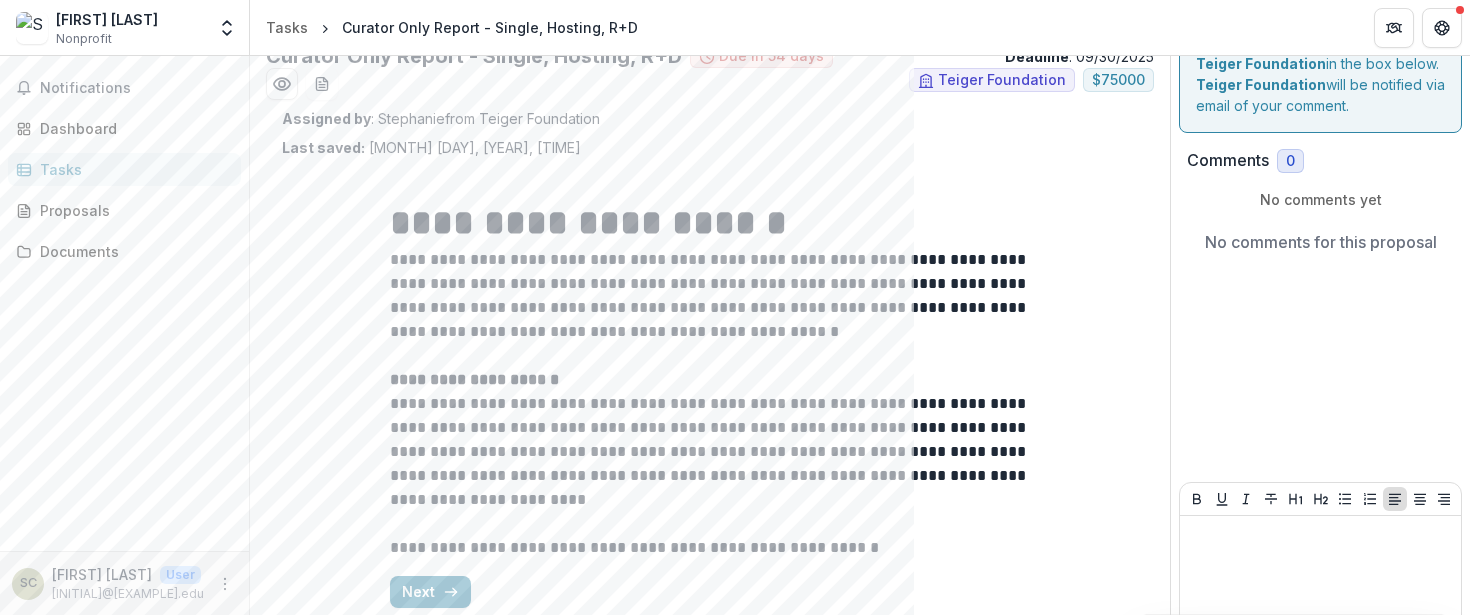 scroll, scrollTop: 47, scrollLeft: 0, axis: vertical 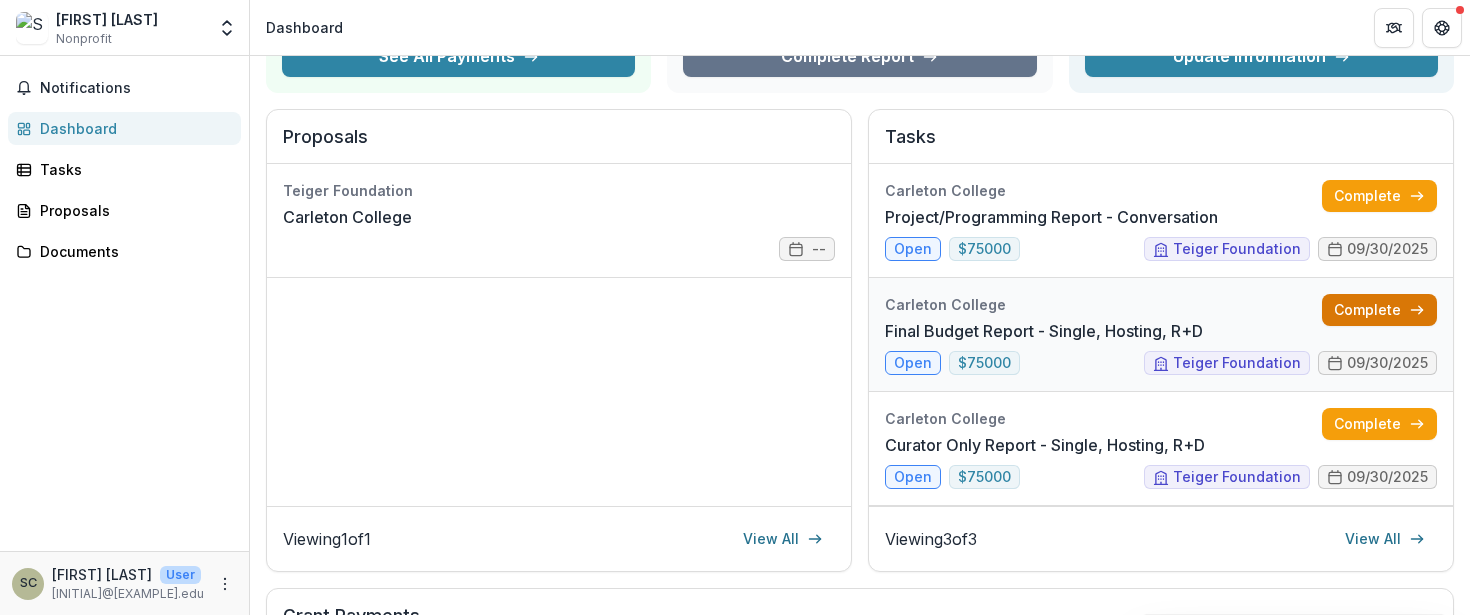 click on "Complete" at bounding box center [1379, 310] 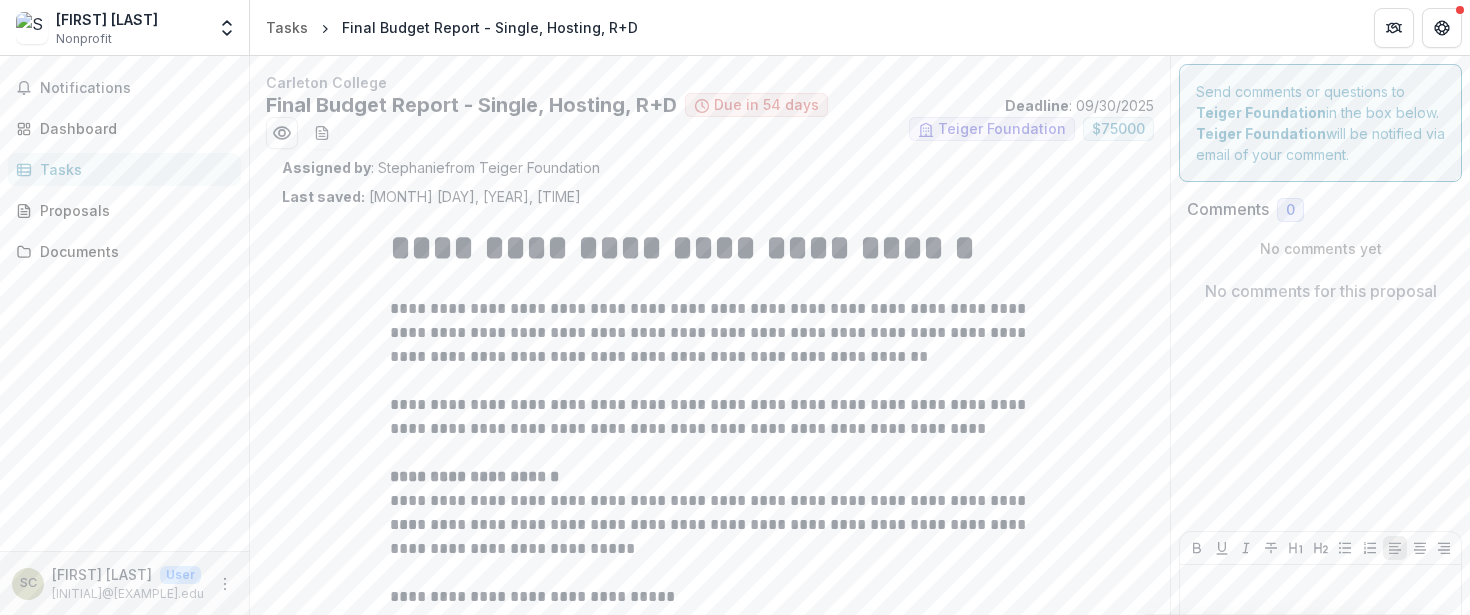 scroll, scrollTop: 131, scrollLeft: 0, axis: vertical 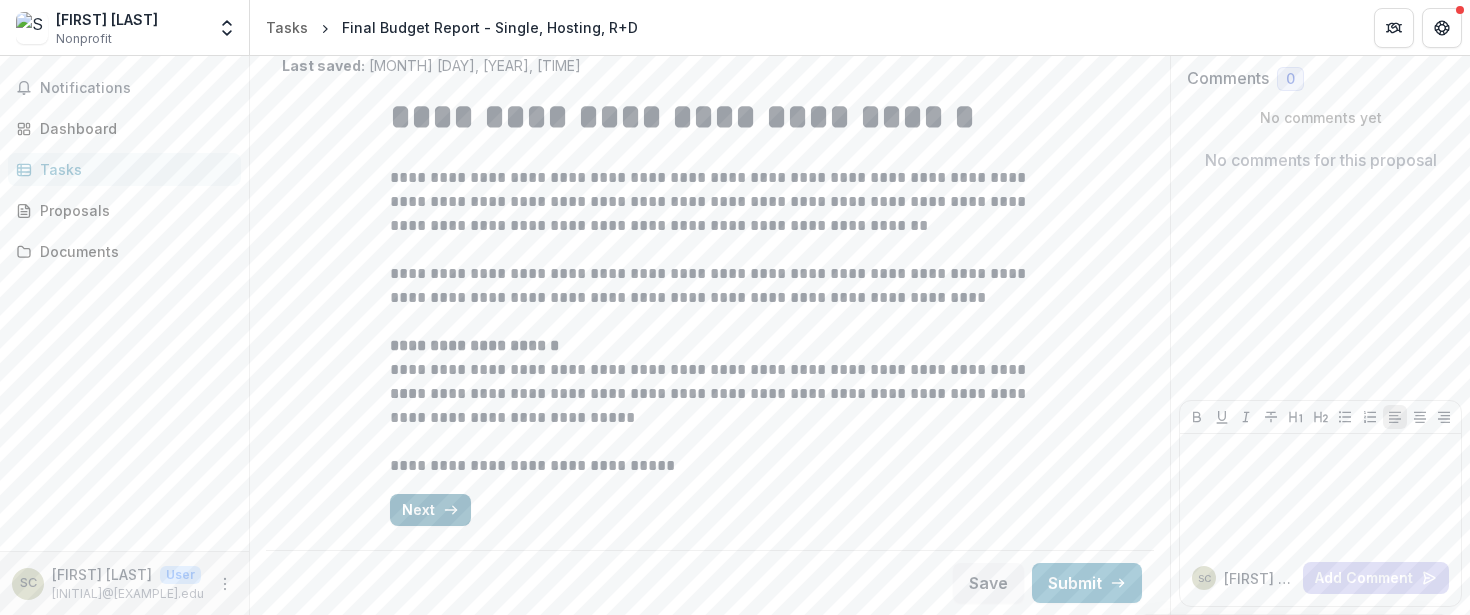 click on "Next" at bounding box center [430, 510] 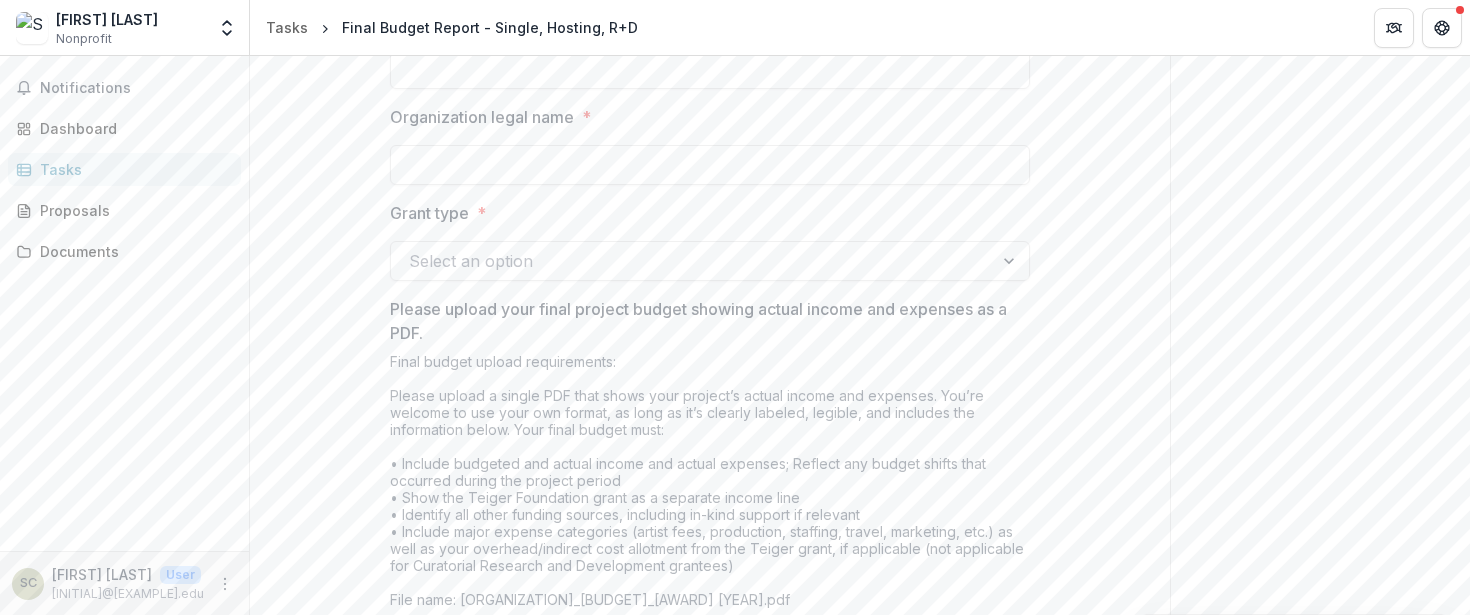 scroll, scrollTop: 369, scrollLeft: 0, axis: vertical 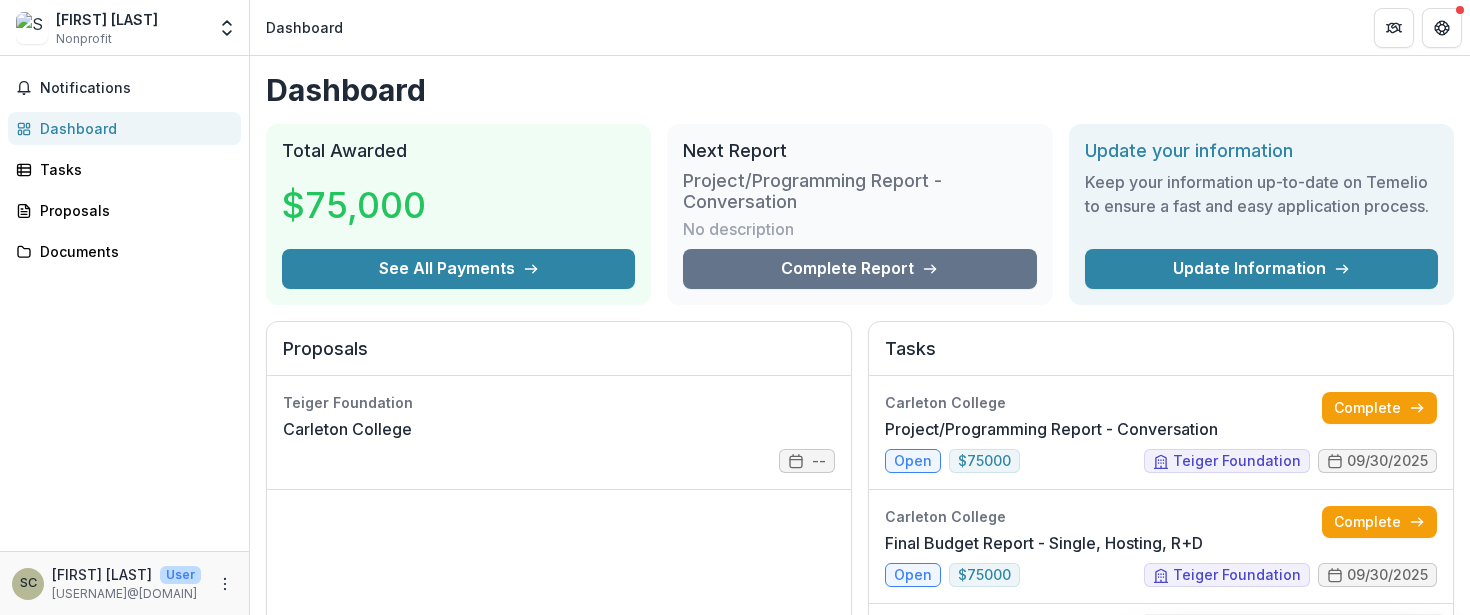 click on "SC [USERNAME]@[DOMAIN] User [USERNAME]@[DOMAIN]" at bounding box center (124, 583) 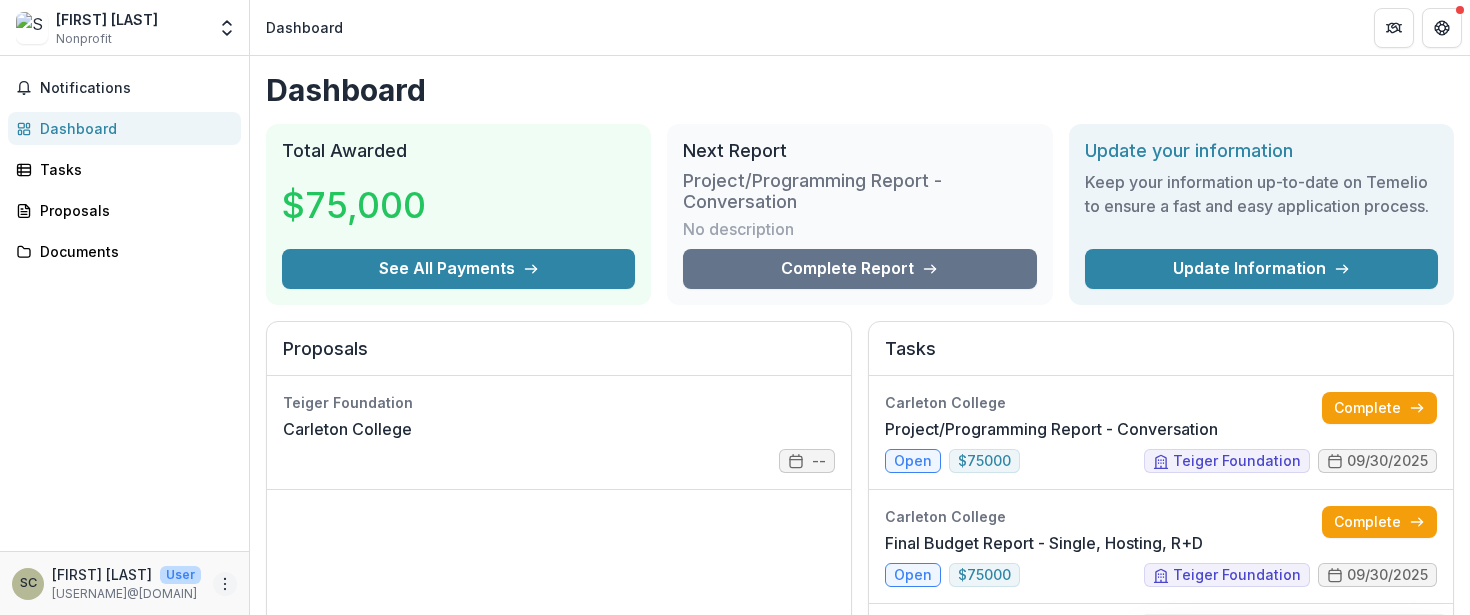 click 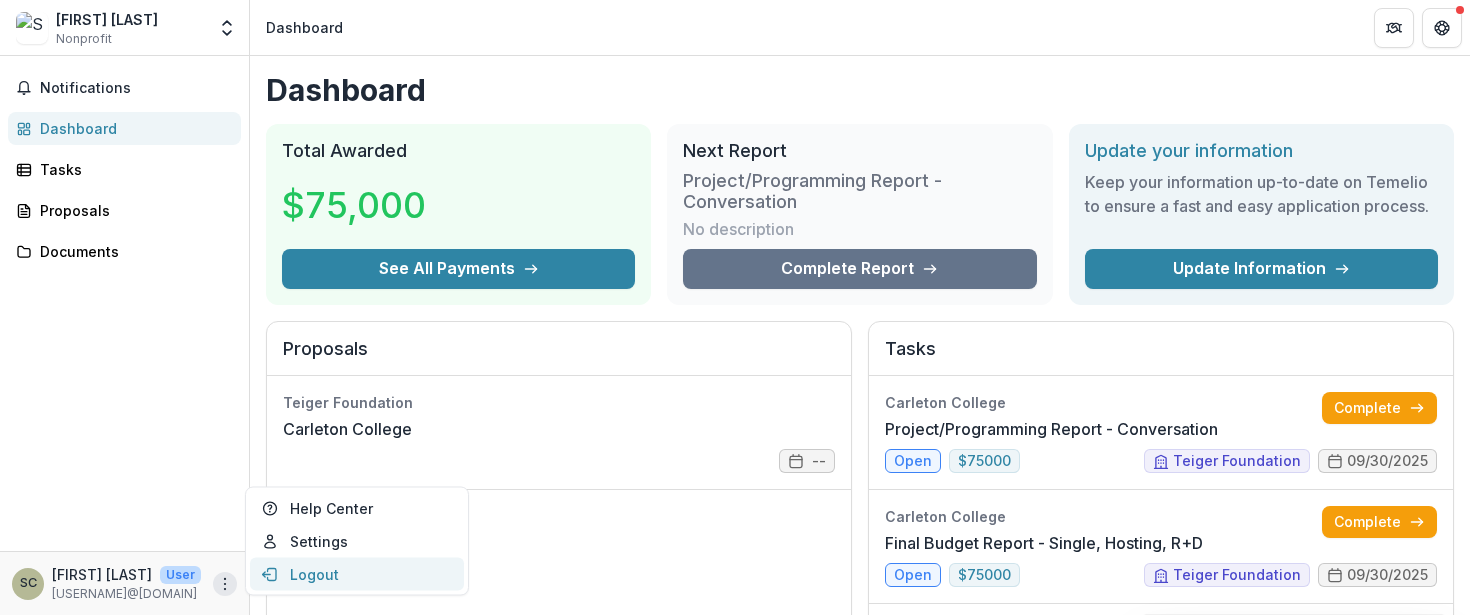 click on "Logout" at bounding box center (357, 574) 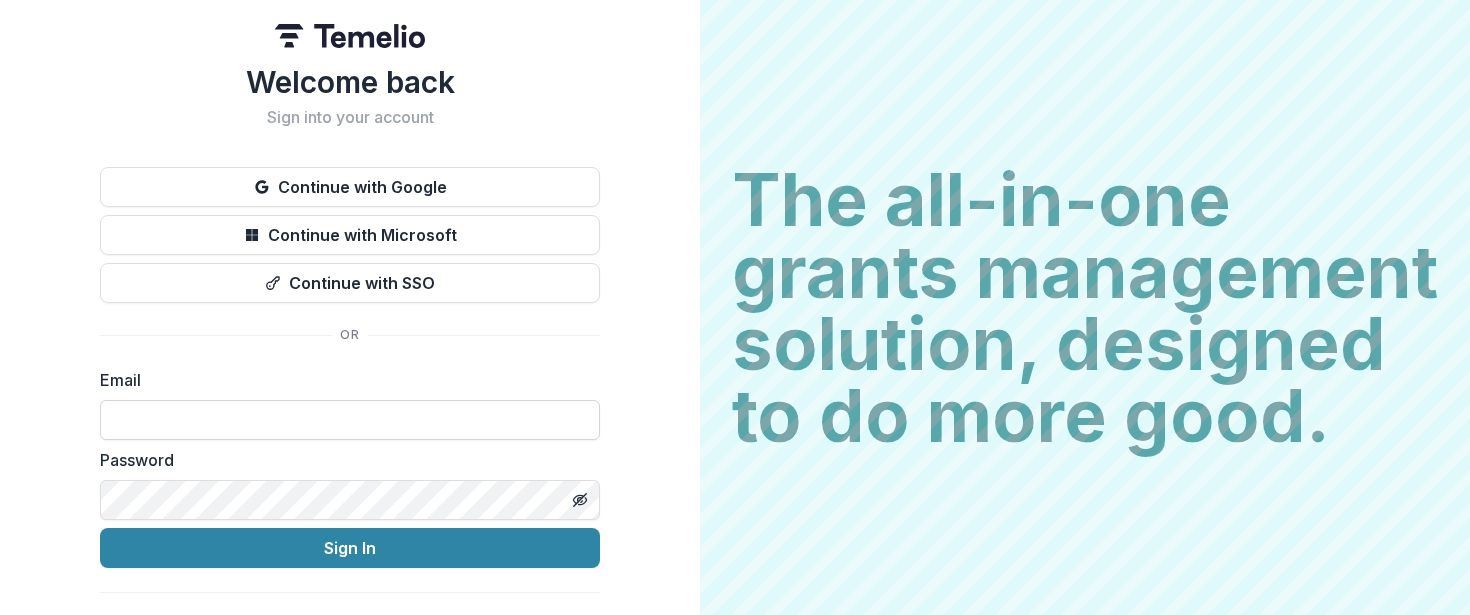 click at bounding box center (350, 420) 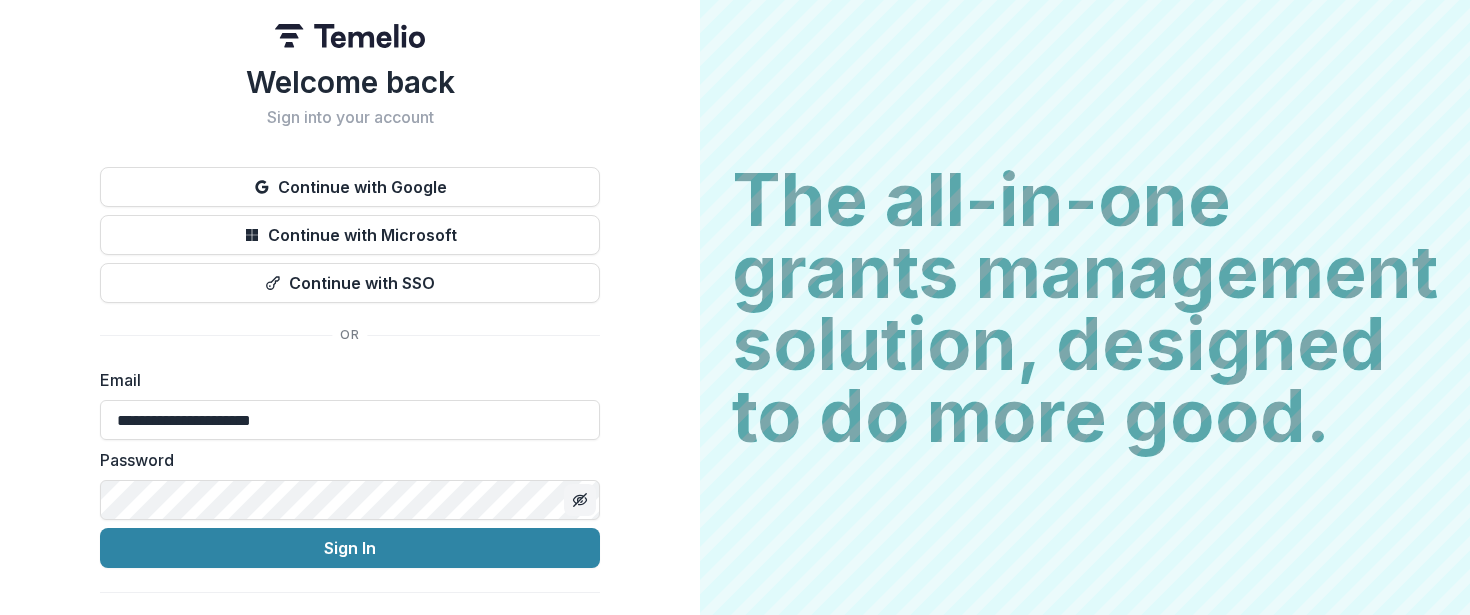 click at bounding box center (580, 500) 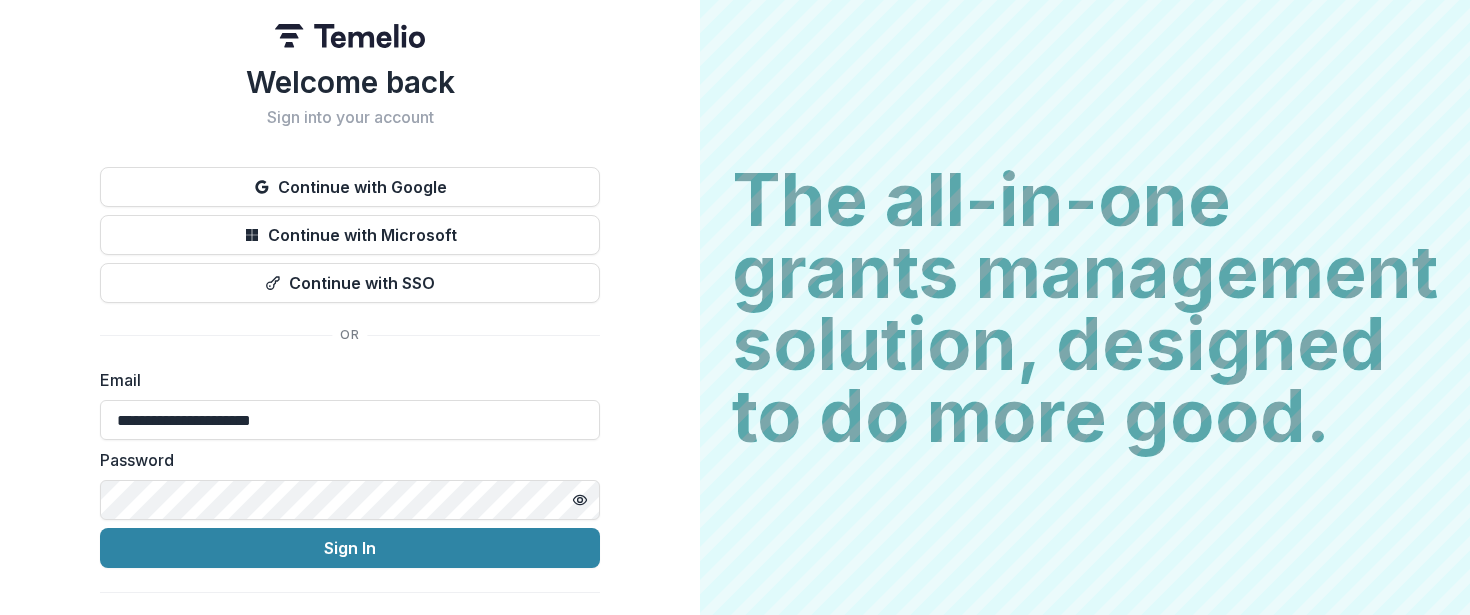 click on "**********" at bounding box center [350, 327] 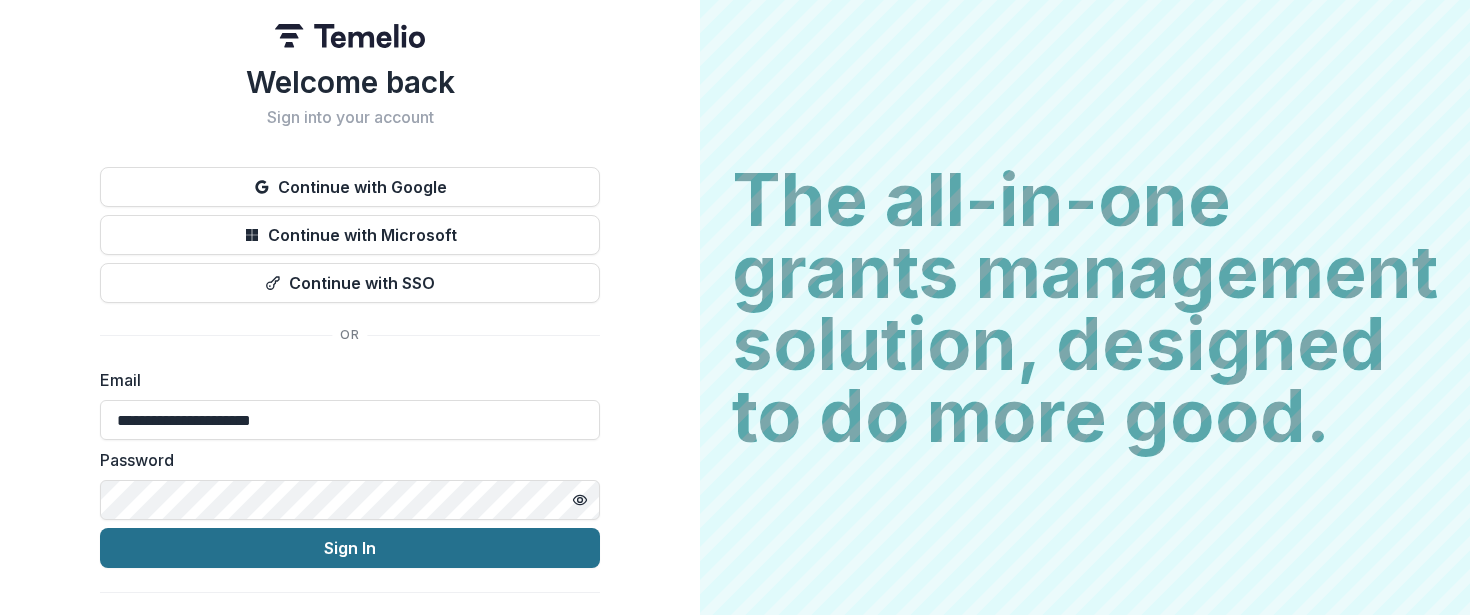 click on "Sign In" at bounding box center (350, 548) 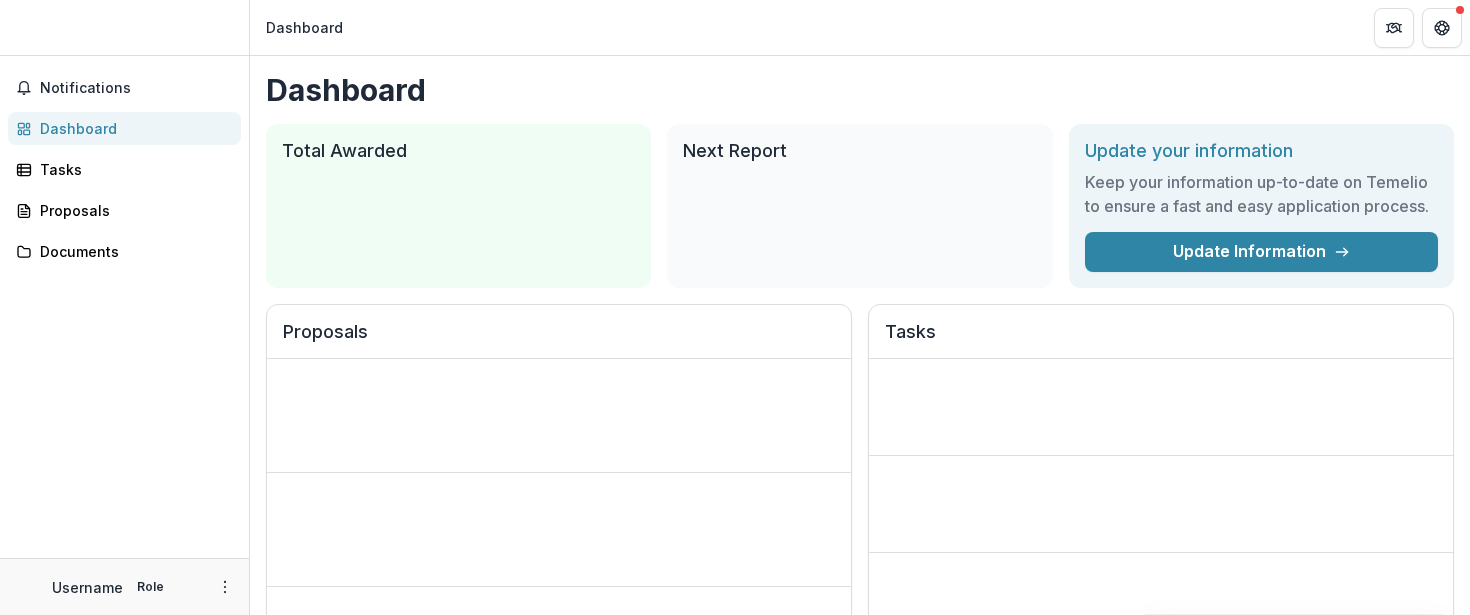 scroll, scrollTop: 0, scrollLeft: 0, axis: both 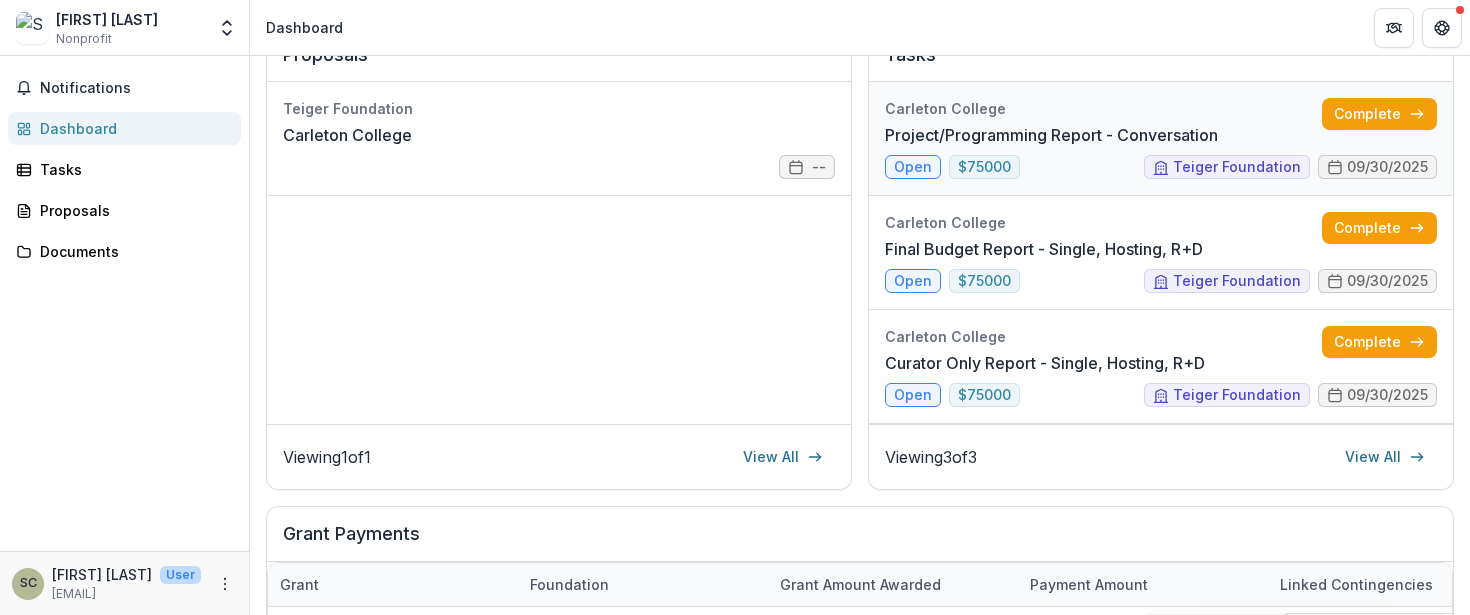 click on "Project/Programming Report - Conversation" at bounding box center (1051, 135) 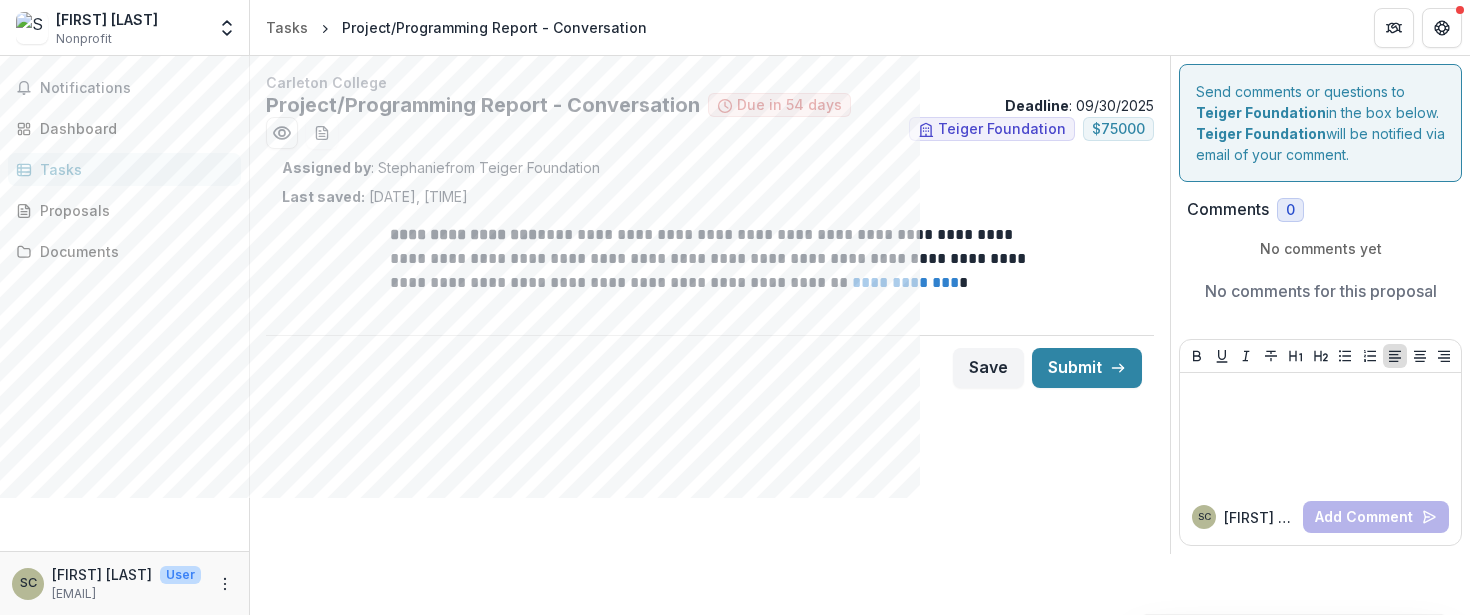click on "**********" at bounding box center (905, 282) 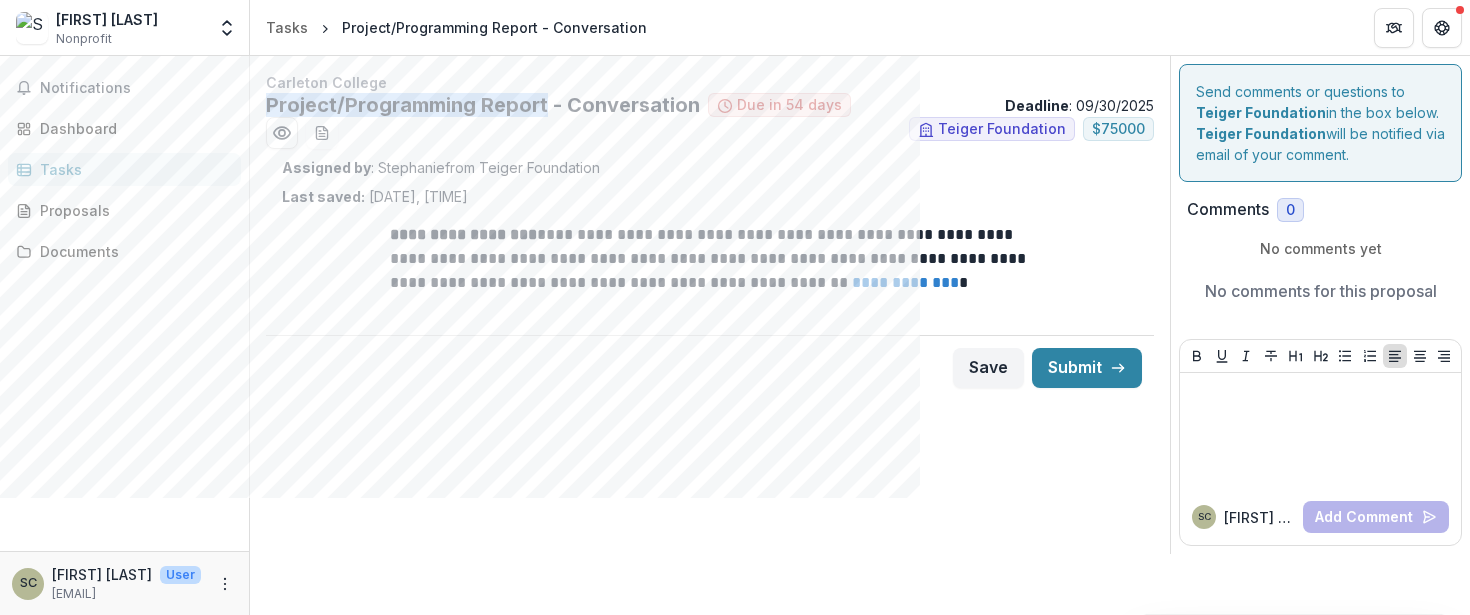 drag, startPoint x: 544, startPoint y: 104, endPoint x: 270, endPoint y: 105, distance: 274.00183 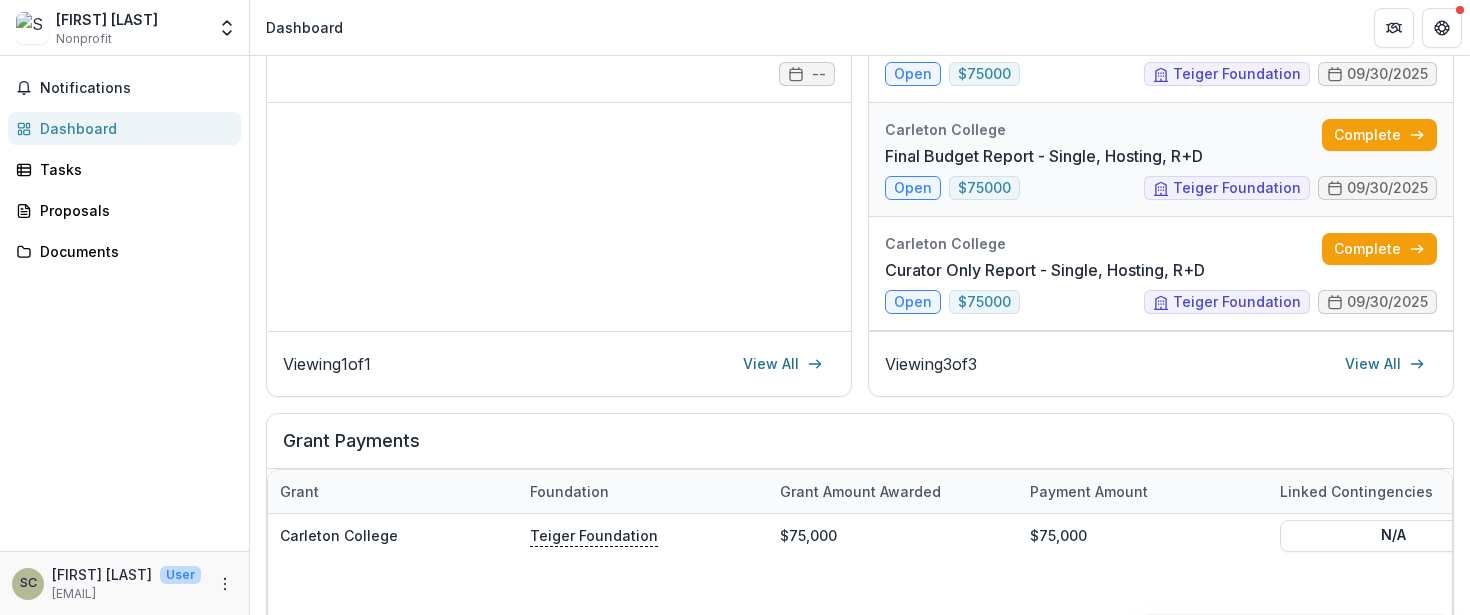 scroll, scrollTop: 401, scrollLeft: 0, axis: vertical 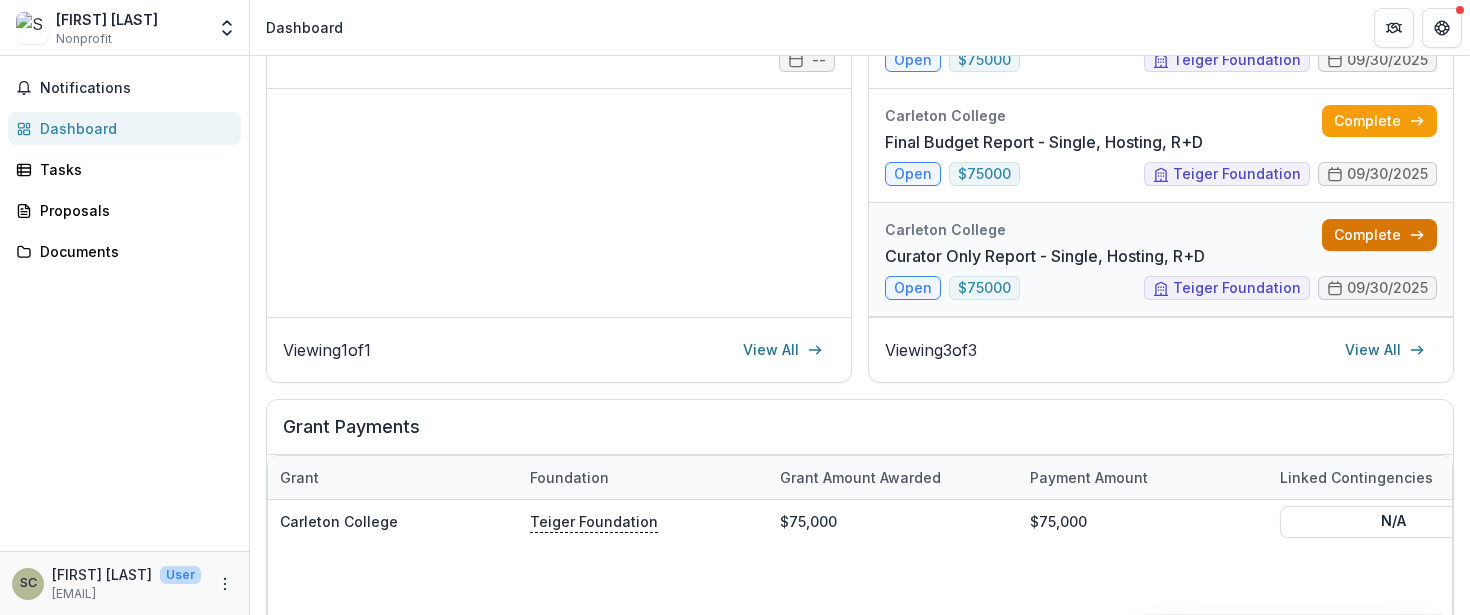 click on "Complete" at bounding box center (1379, 235) 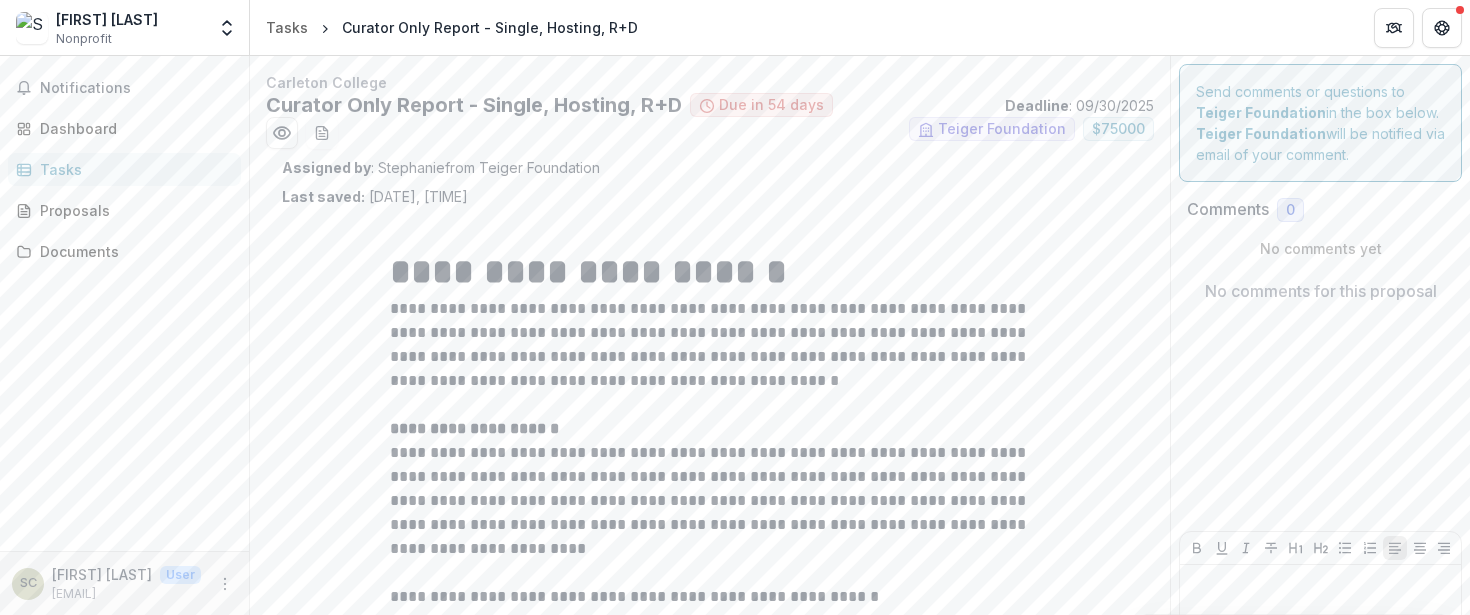 scroll, scrollTop: 131, scrollLeft: 0, axis: vertical 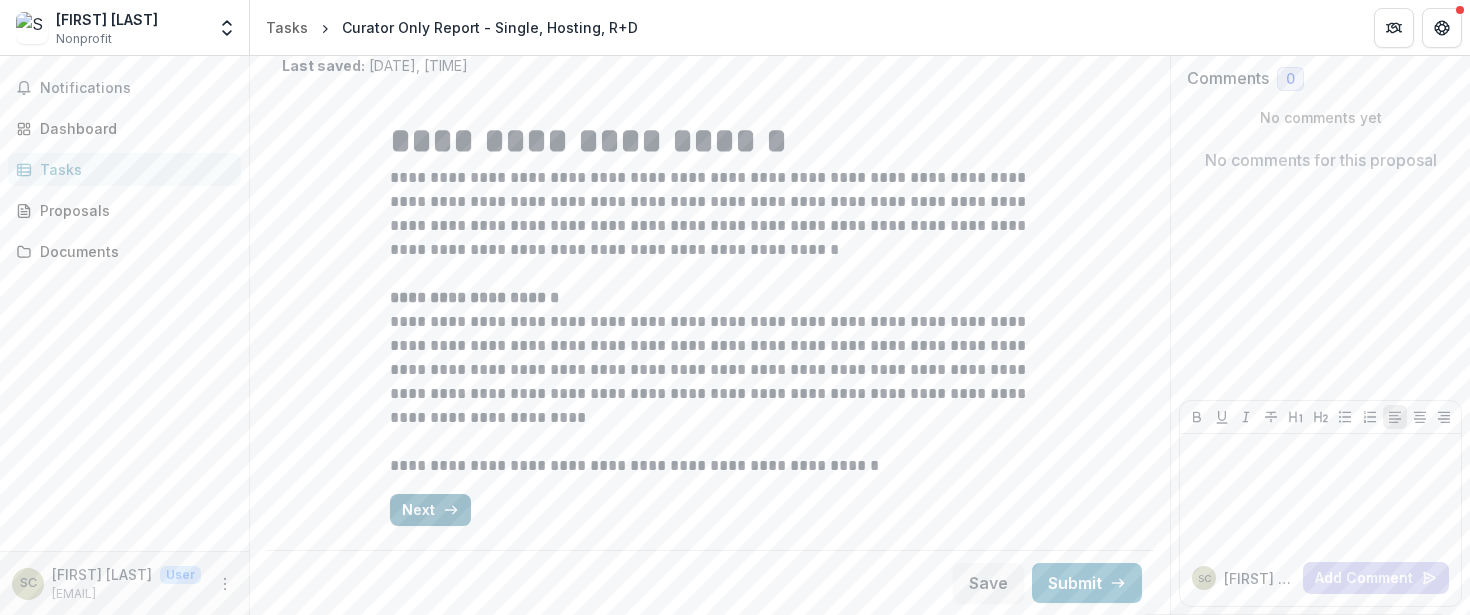 click 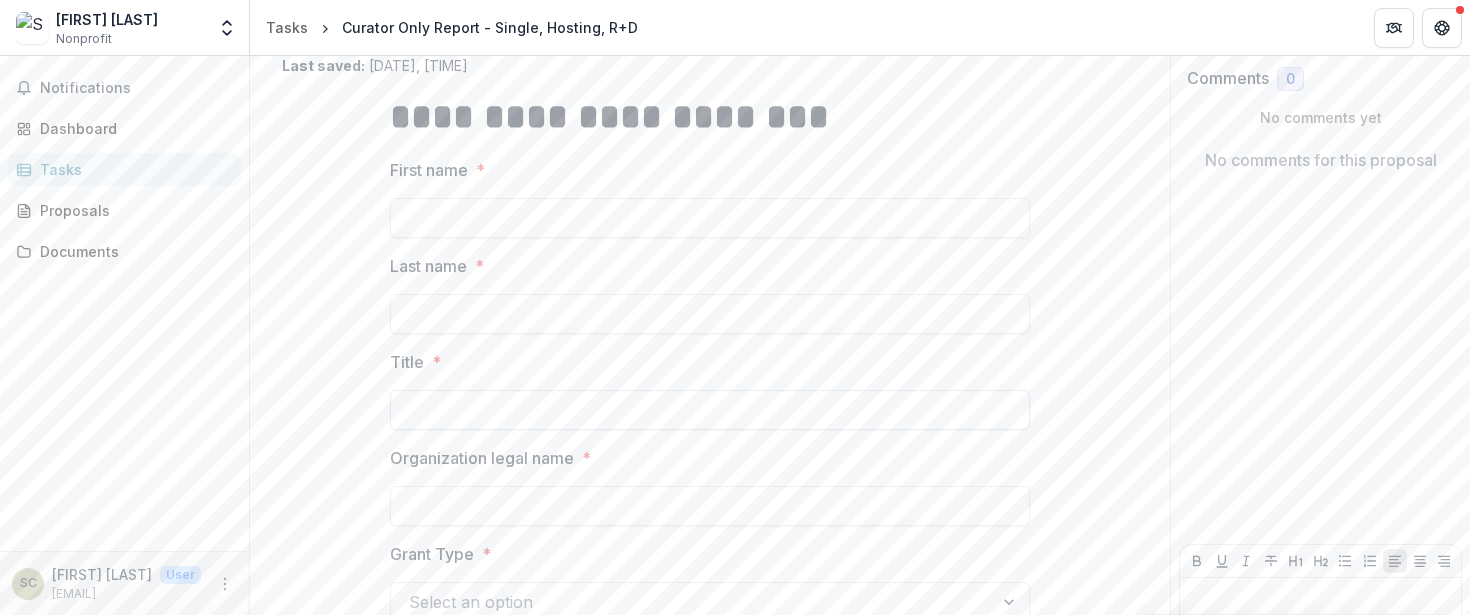 scroll, scrollTop: 275, scrollLeft: 0, axis: vertical 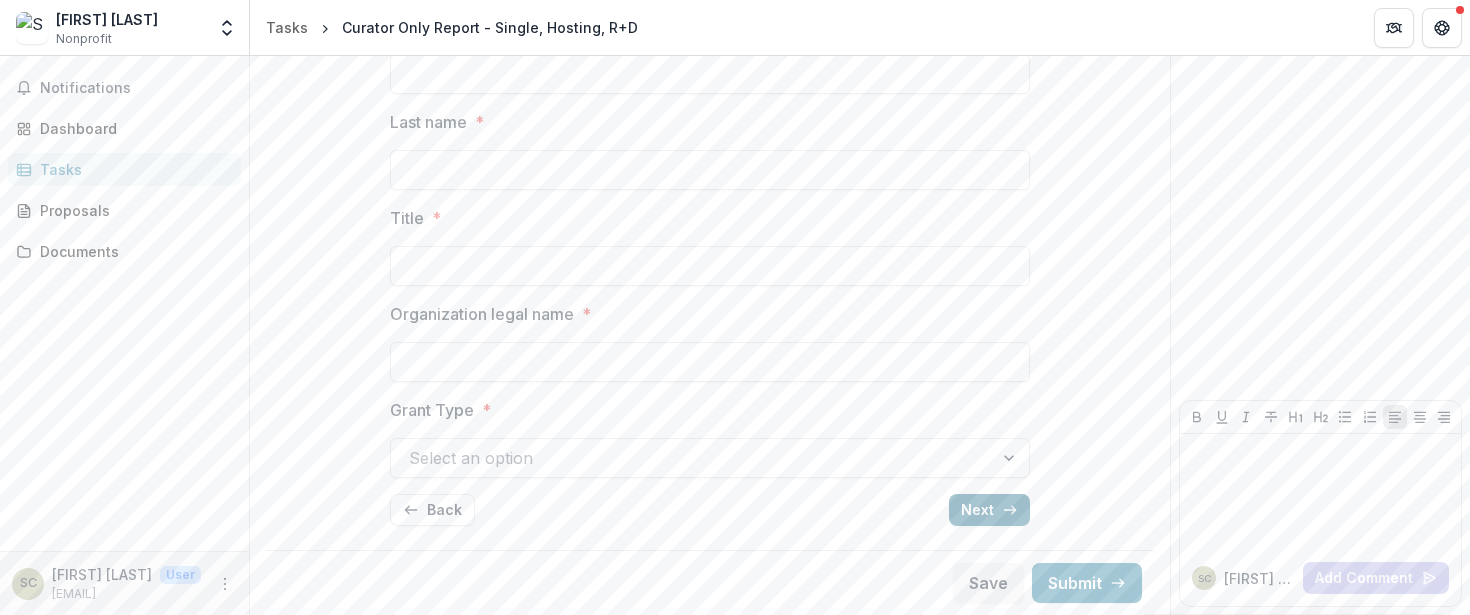 click 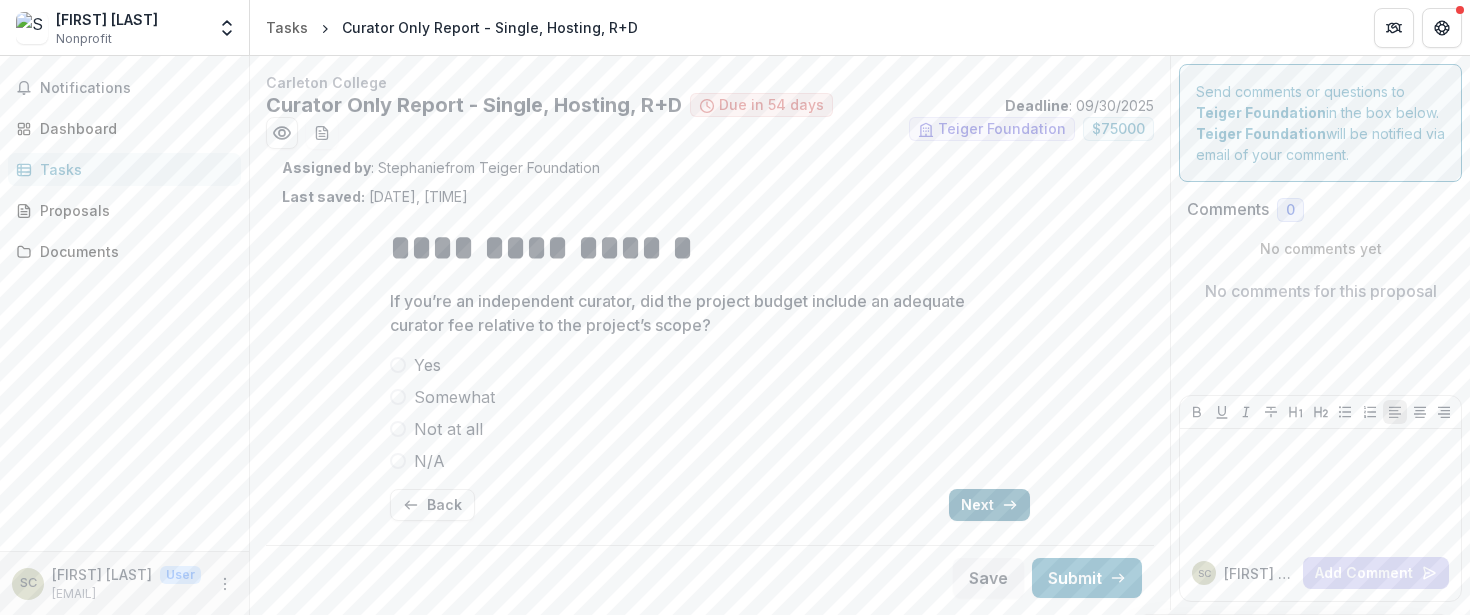 scroll, scrollTop: 0, scrollLeft: 0, axis: both 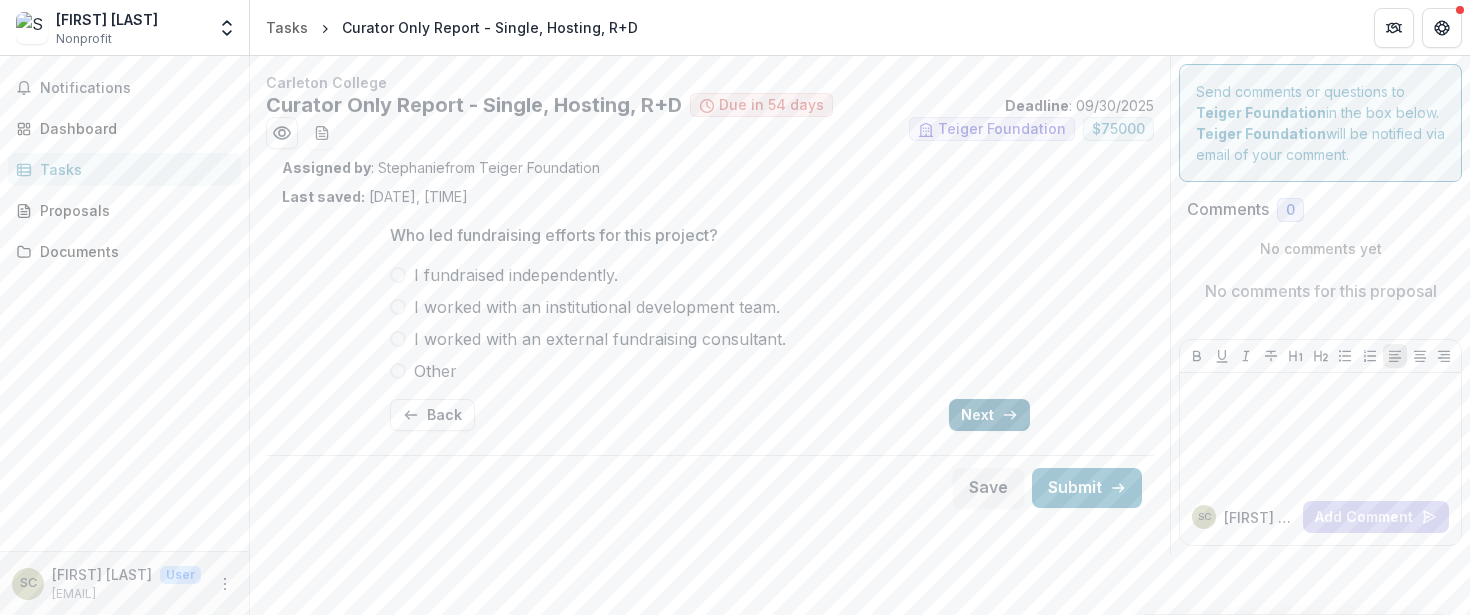 click on "Next" at bounding box center [989, 415] 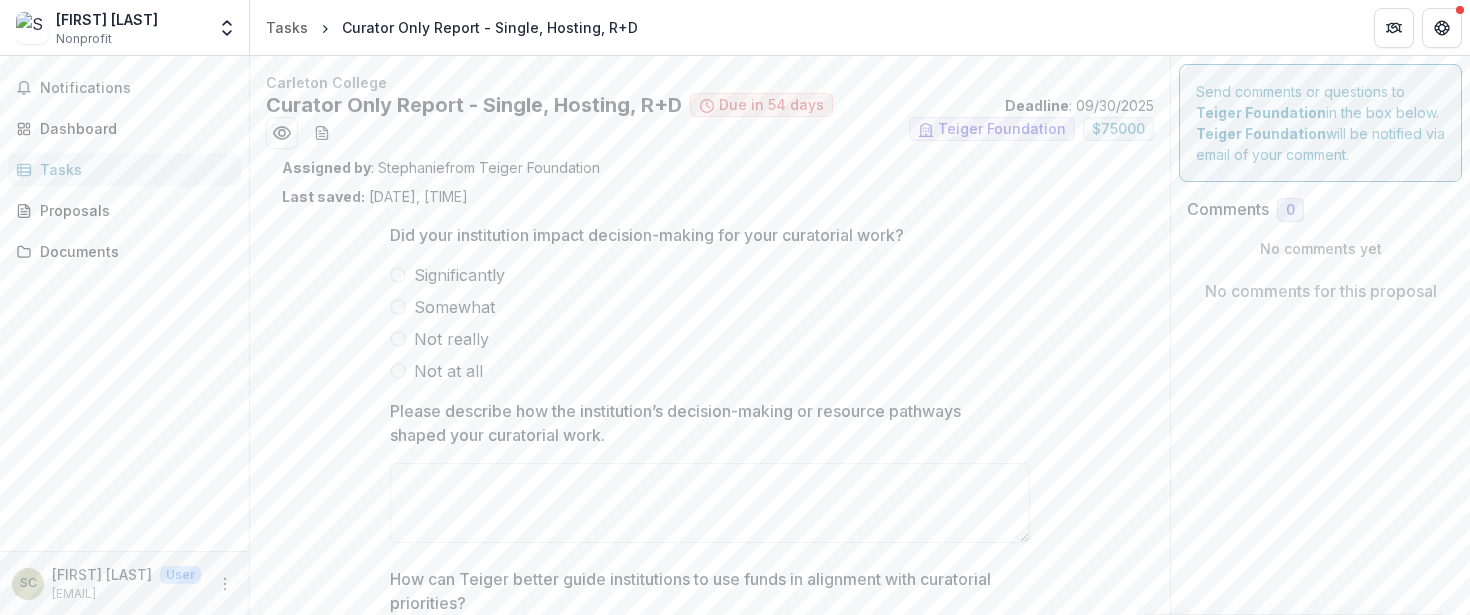 scroll, scrollTop: 241, scrollLeft: 0, axis: vertical 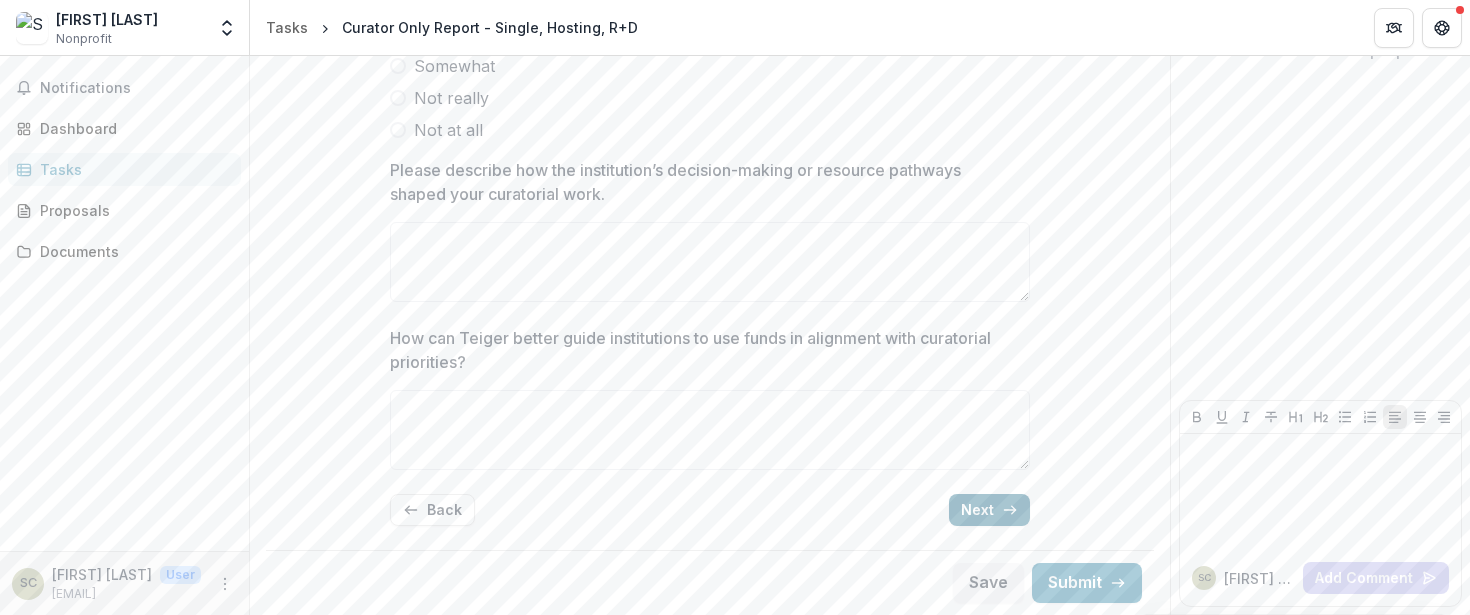 click on "Next" at bounding box center [989, 510] 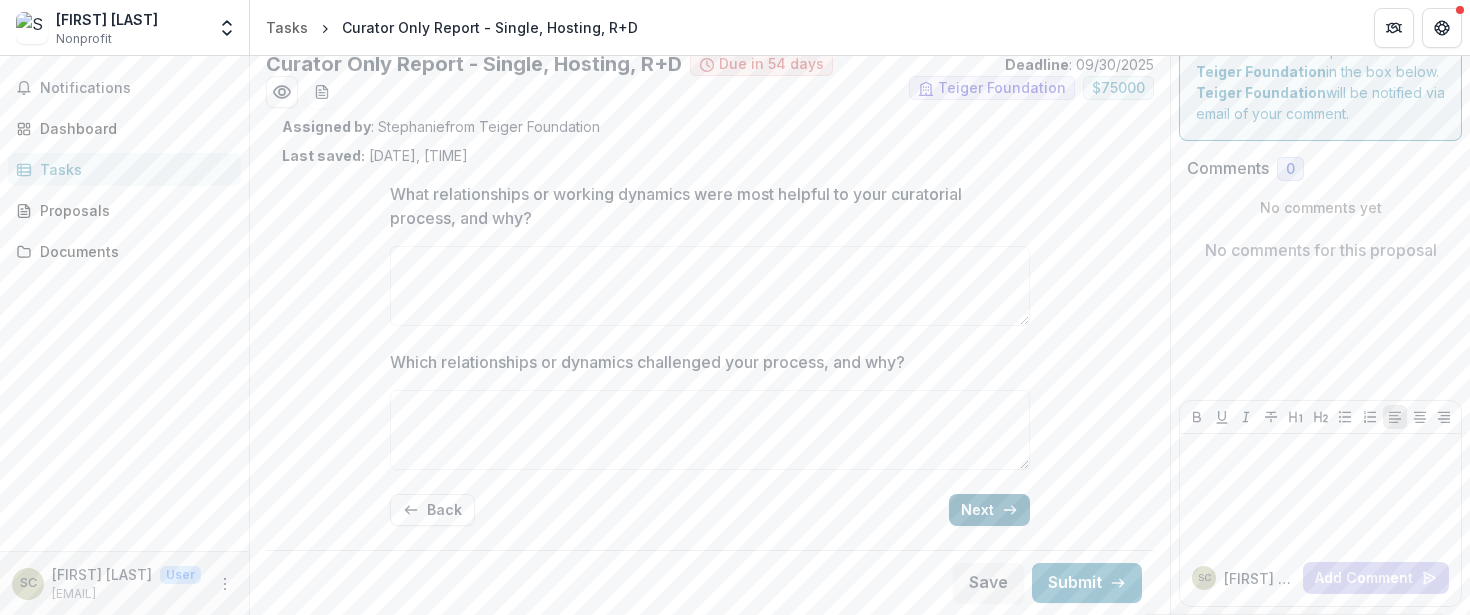 scroll, scrollTop: 41, scrollLeft: 0, axis: vertical 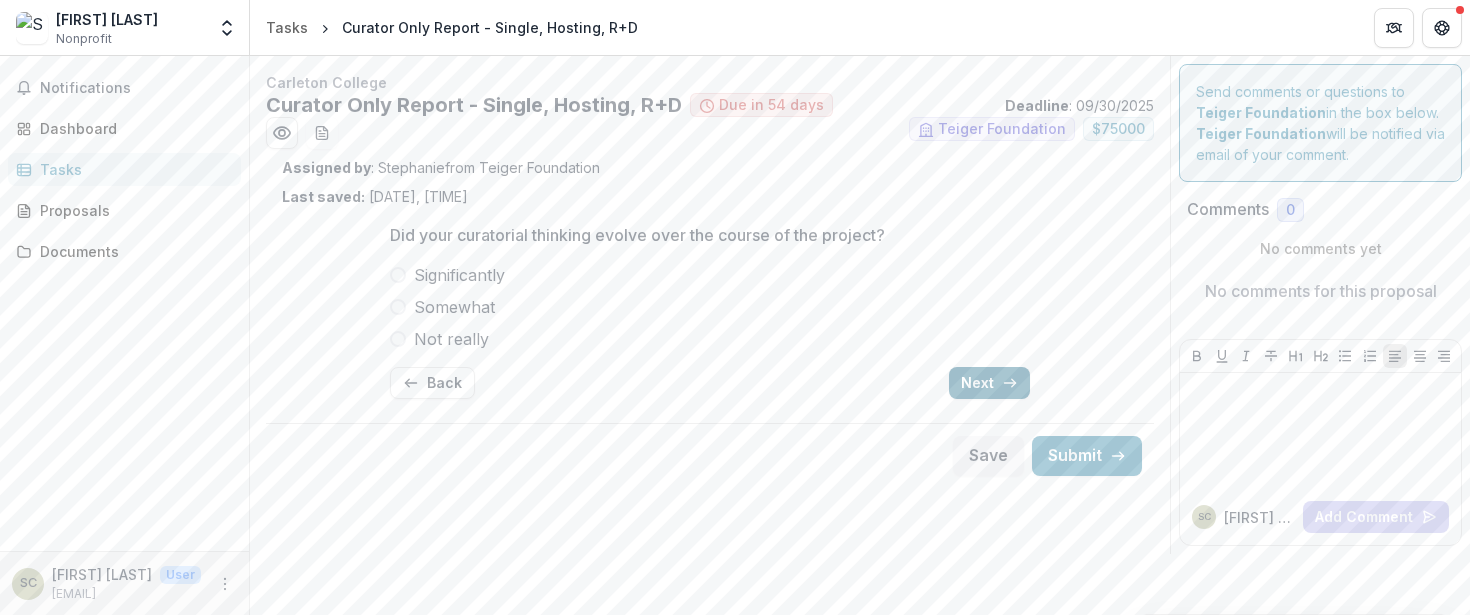 click on "Next" at bounding box center (989, 383) 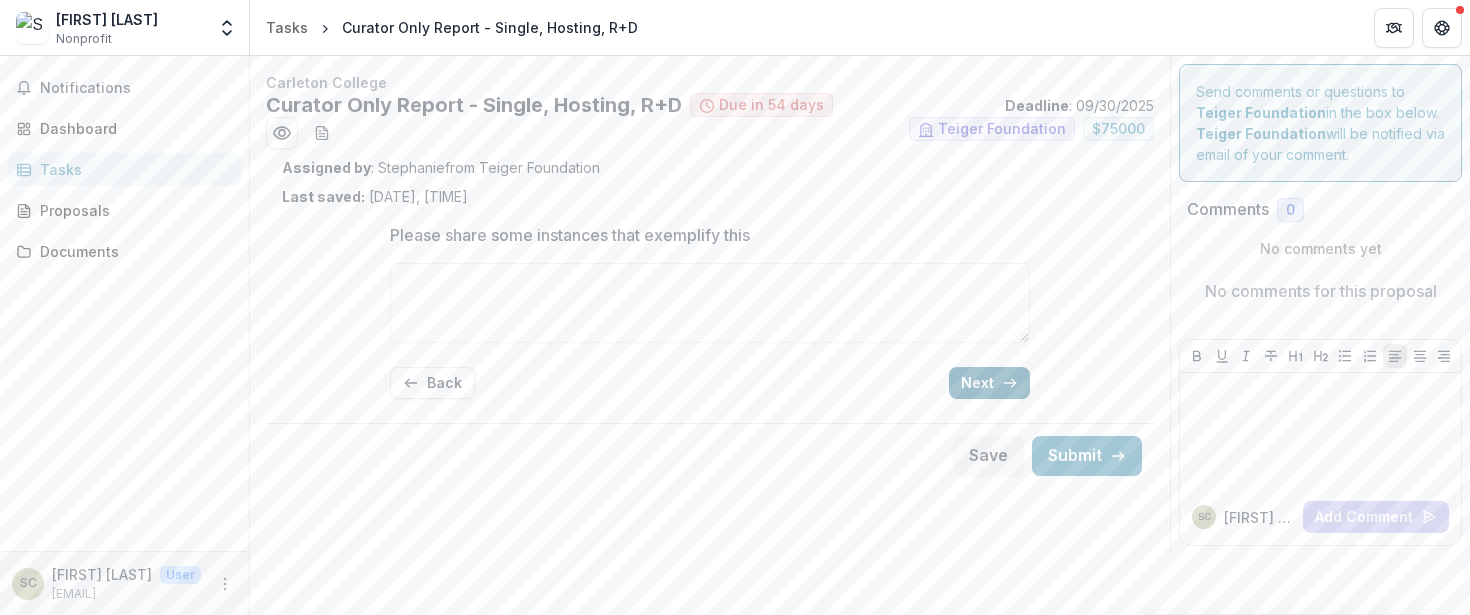 click on "Next" at bounding box center [989, 383] 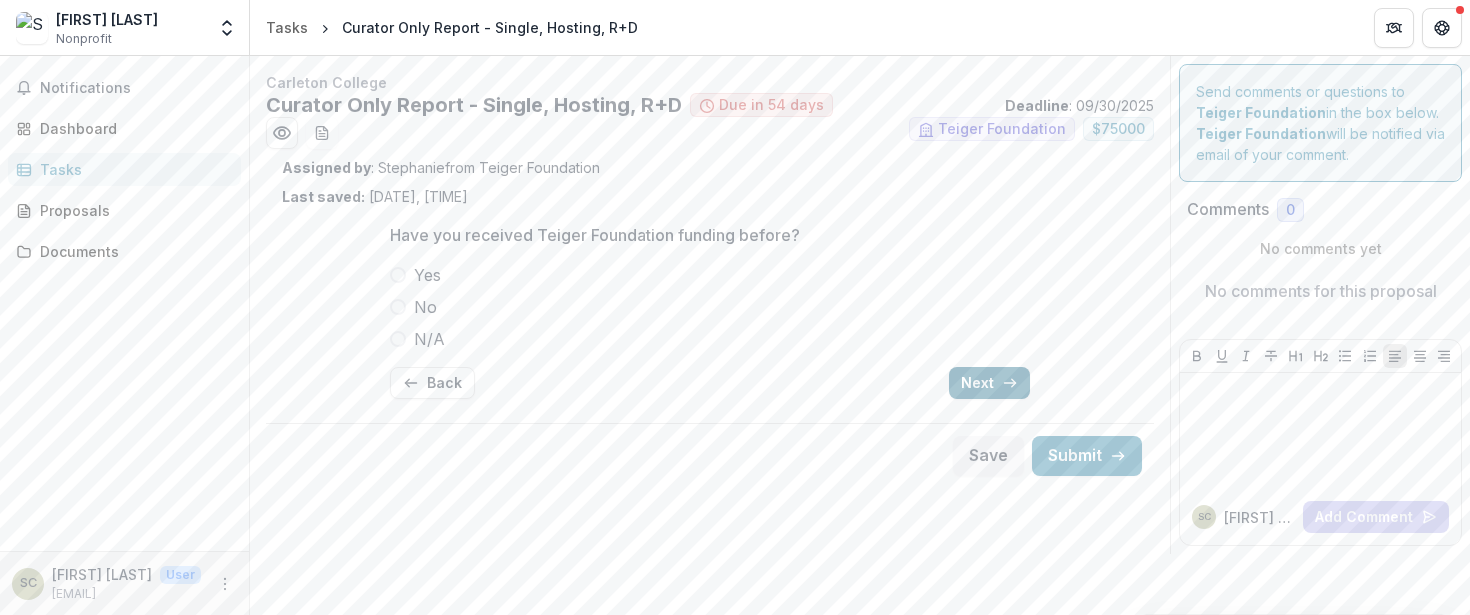 click on "Next" at bounding box center (989, 383) 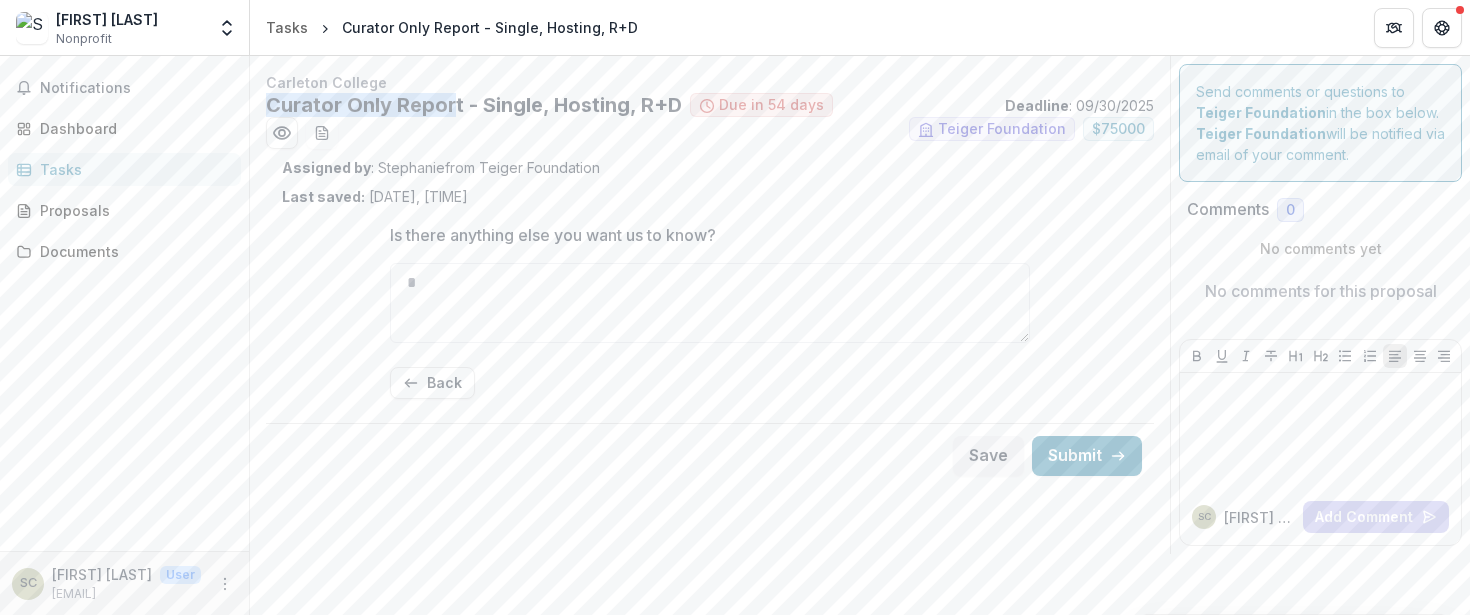 drag, startPoint x: 456, startPoint y: 109, endPoint x: 261, endPoint y: 109, distance: 195 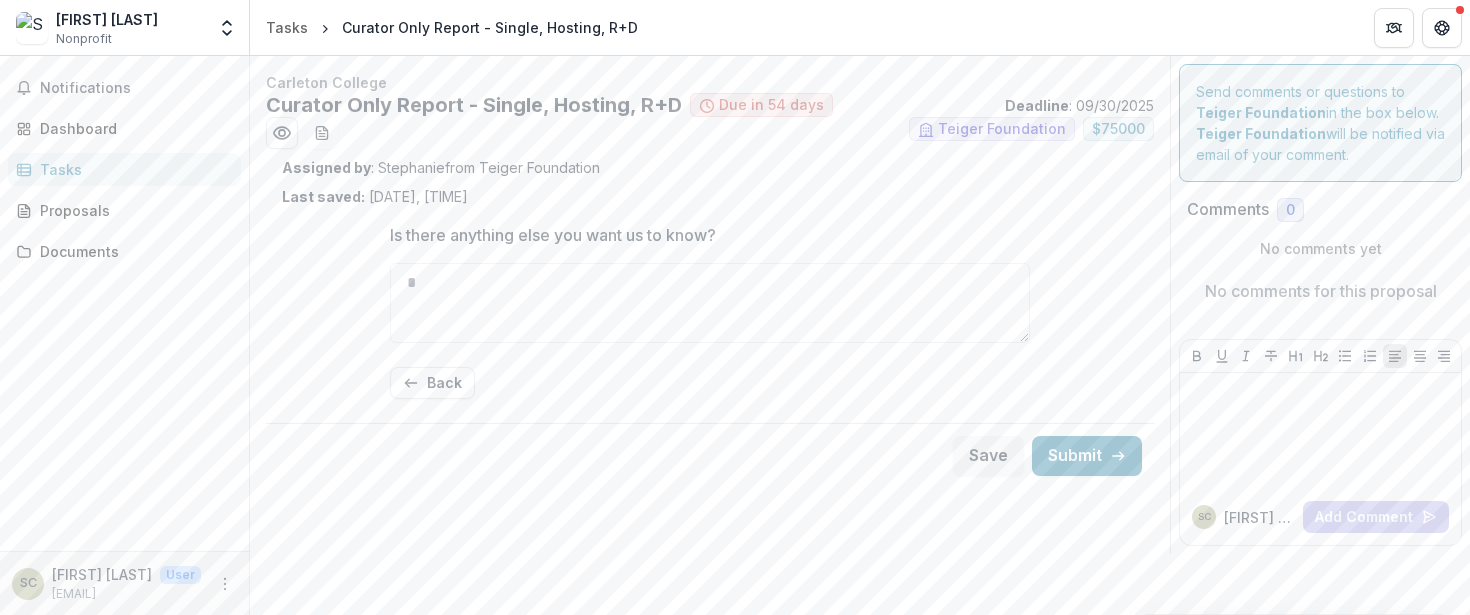 click on "Curator Only Report - Single, Hosting, R+D" at bounding box center [474, 105] 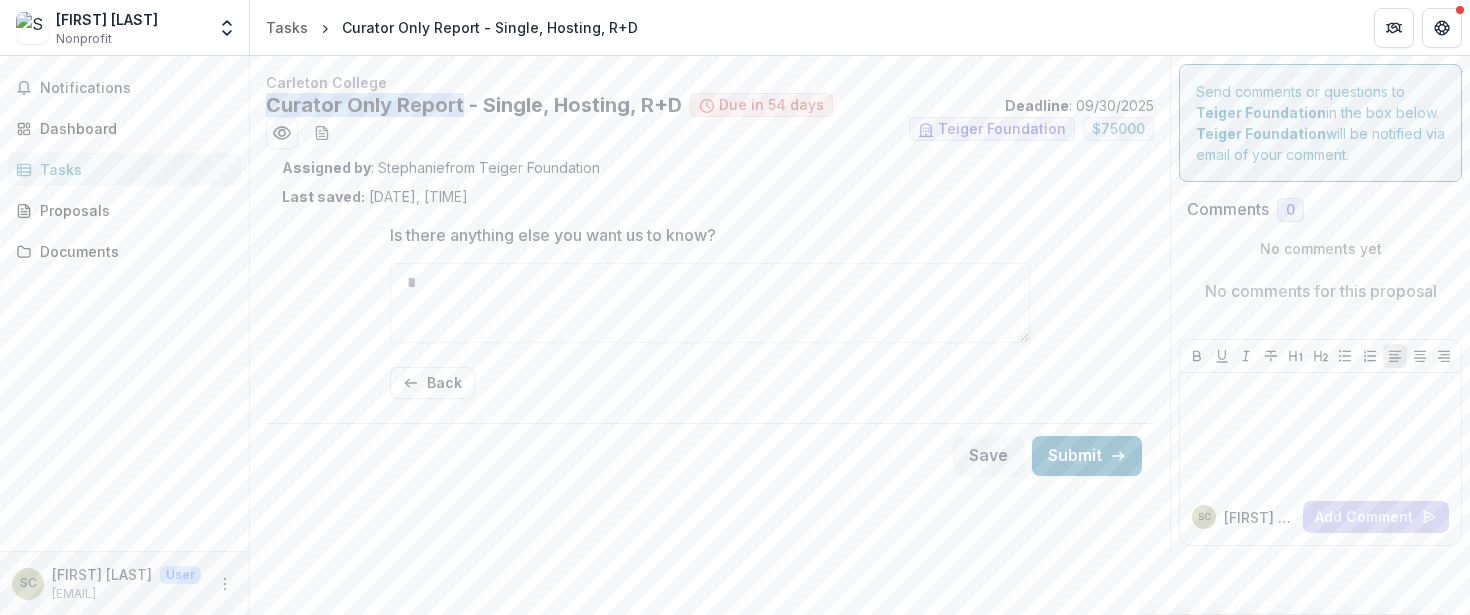 drag, startPoint x: 463, startPoint y: 105, endPoint x: 267, endPoint y: 105, distance: 196 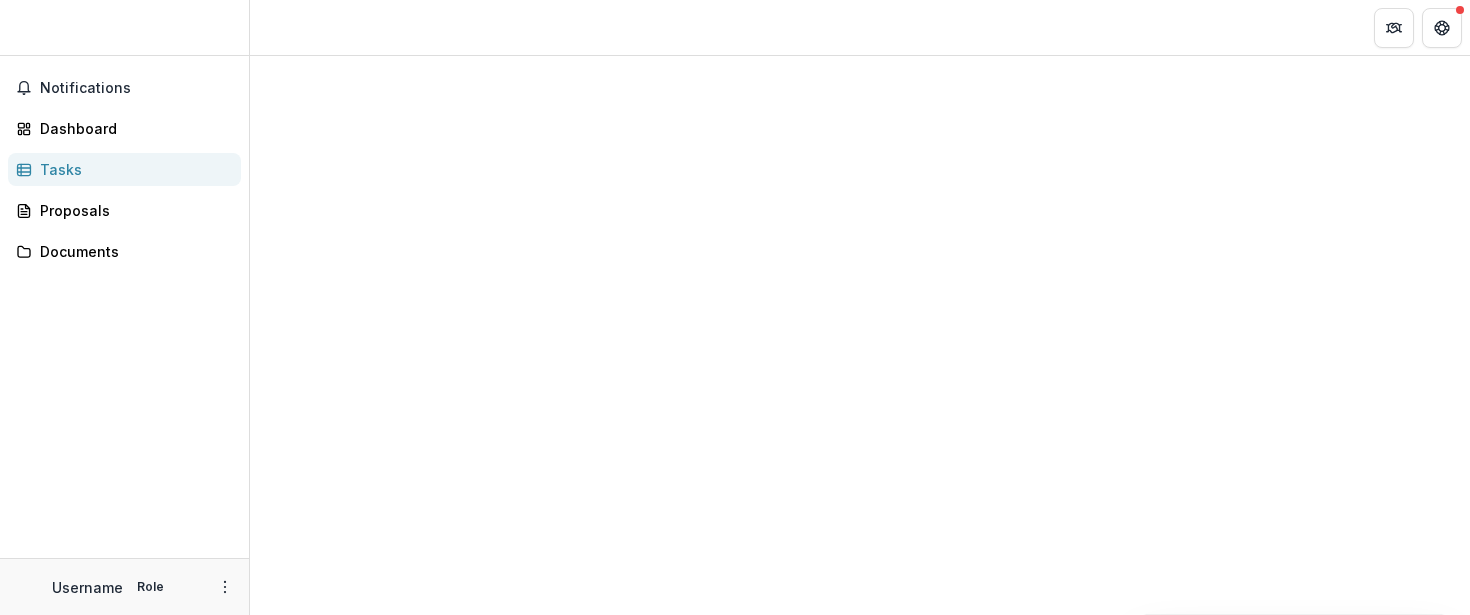 scroll, scrollTop: 0, scrollLeft: 0, axis: both 